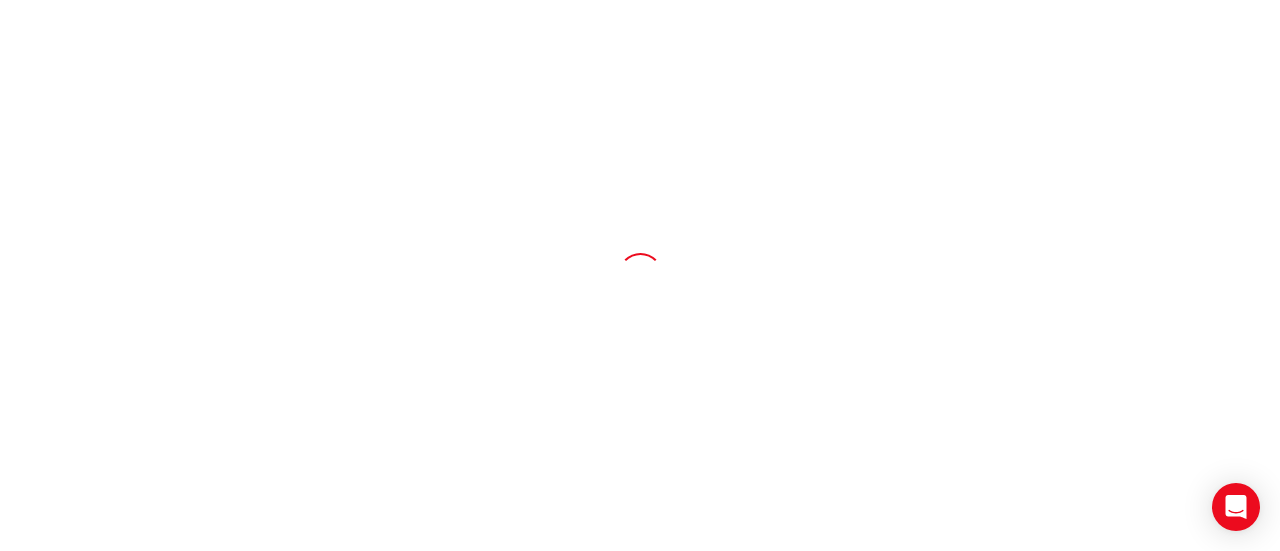 scroll, scrollTop: 0, scrollLeft: 0, axis: both 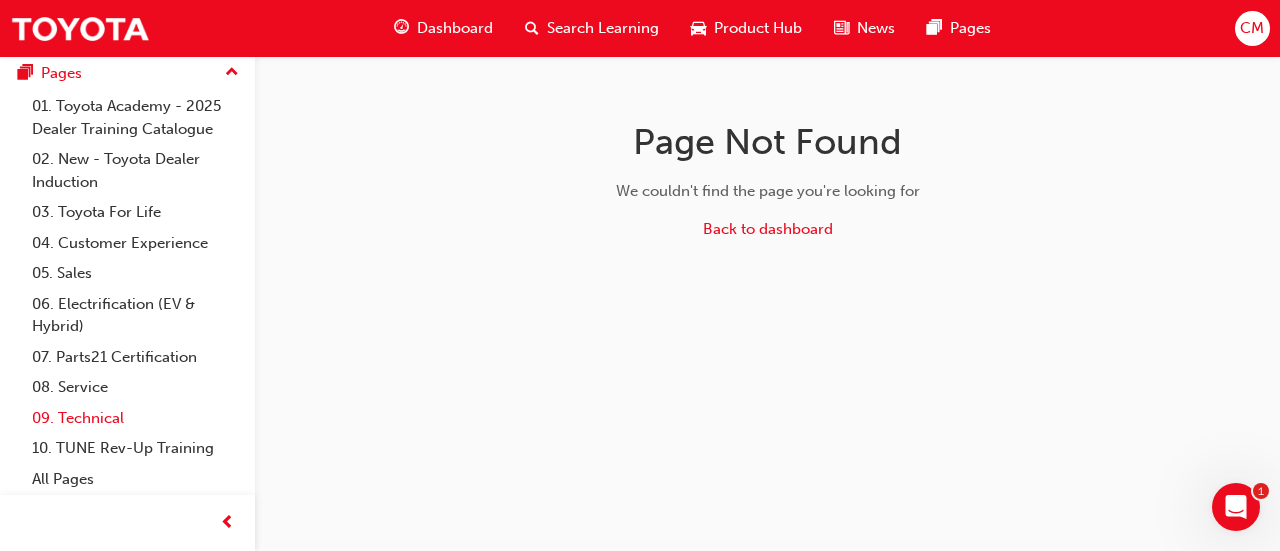 click on "09. Technical" at bounding box center (135, 418) 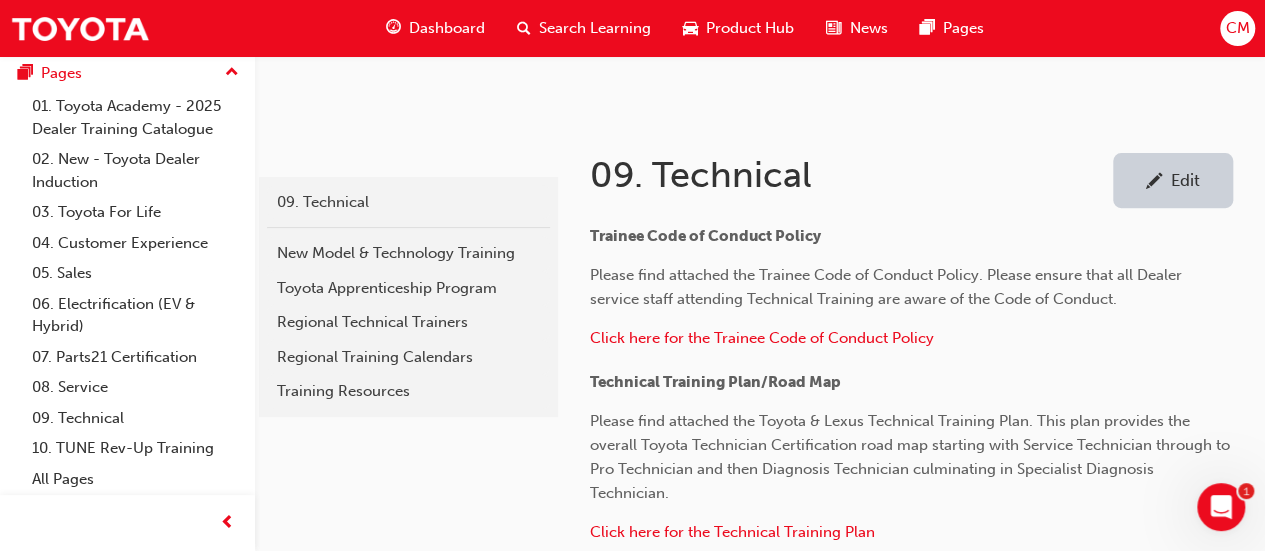 scroll, scrollTop: 300, scrollLeft: 0, axis: vertical 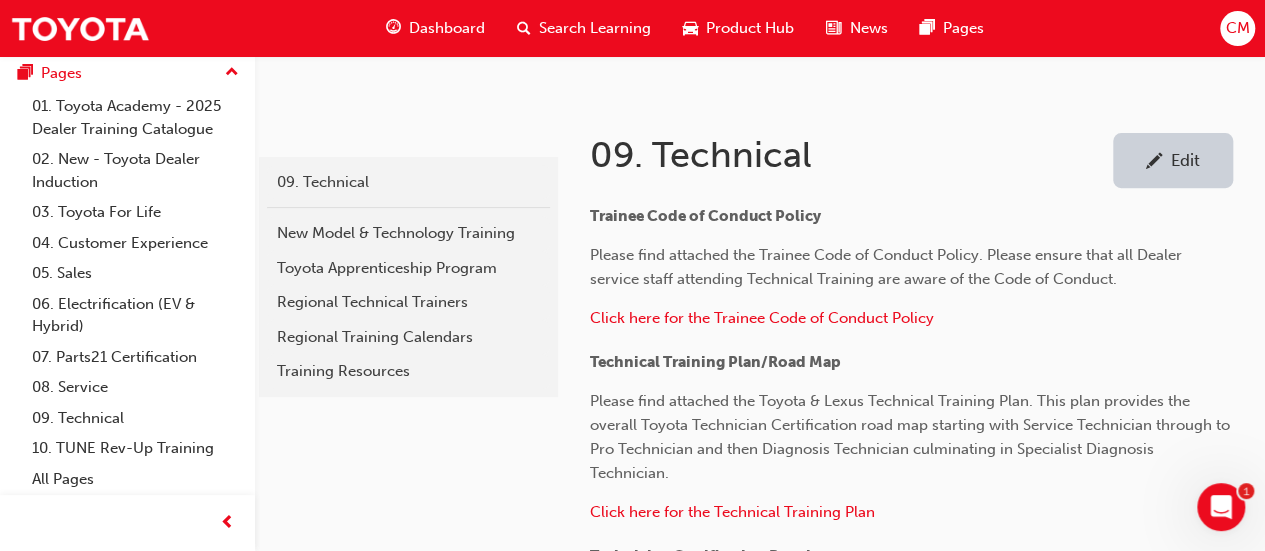 click on "Edit" at bounding box center [1185, 160] 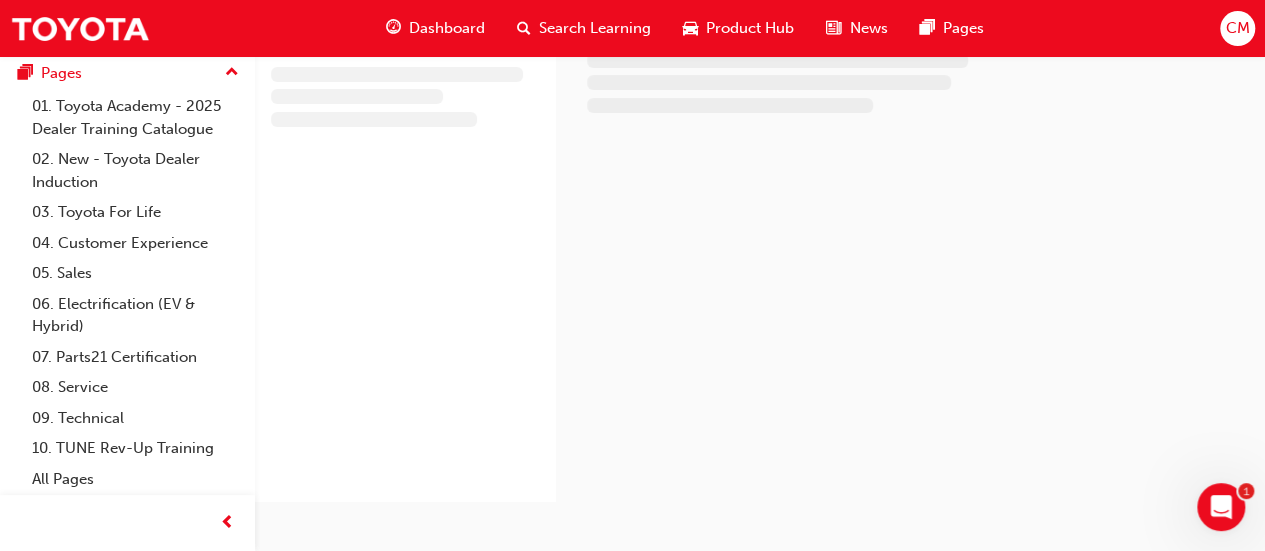 scroll, scrollTop: 300, scrollLeft: 0, axis: vertical 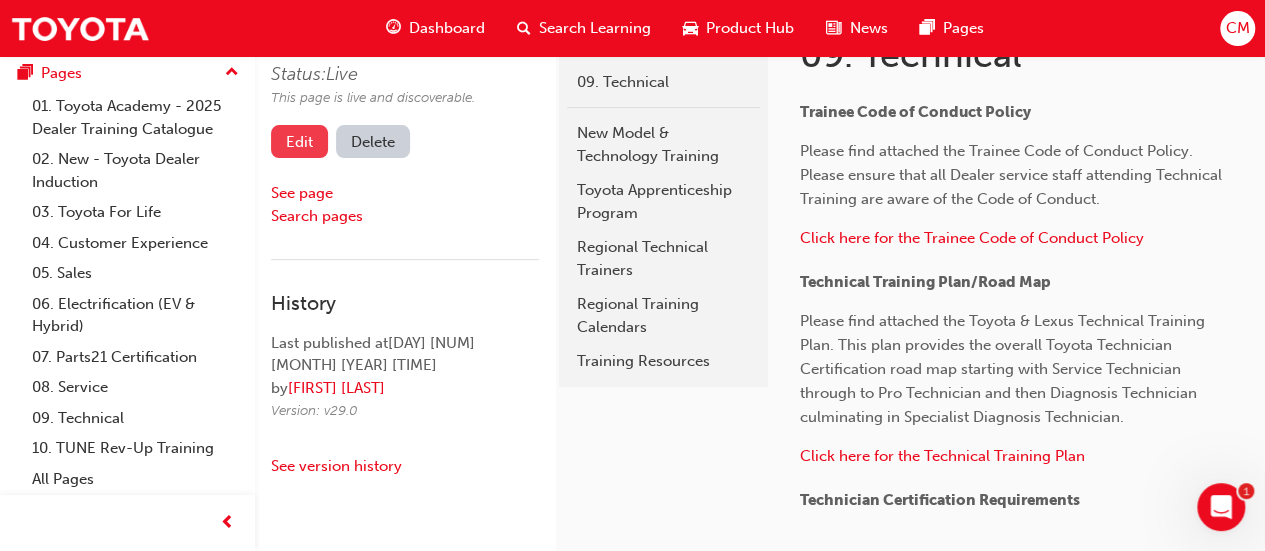 click on "Edit" at bounding box center [299, 141] 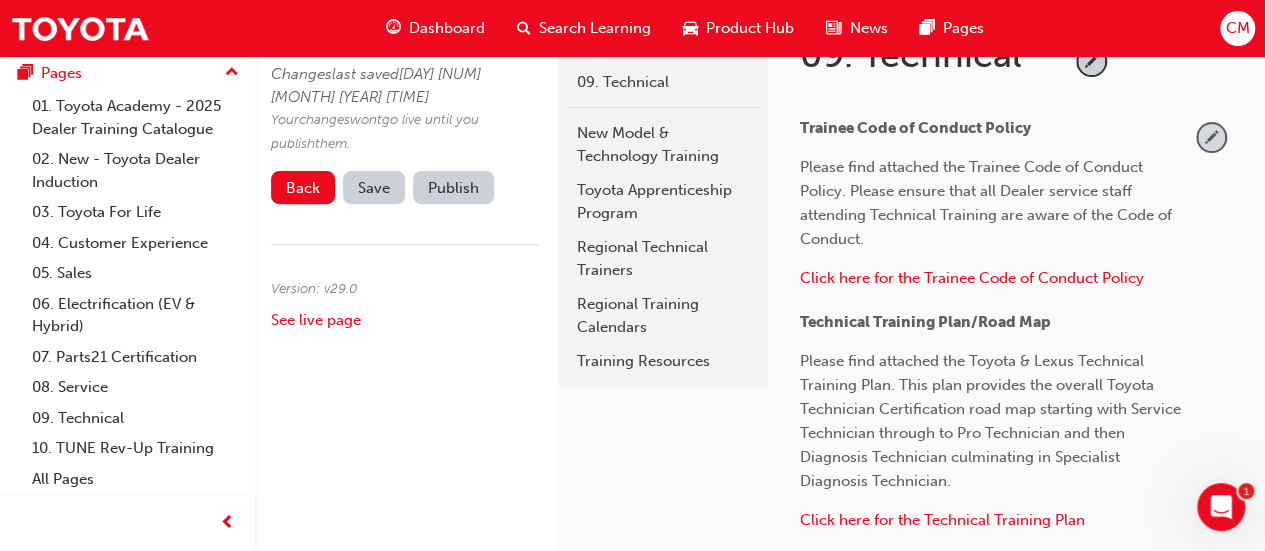 click at bounding box center [1211, 137] 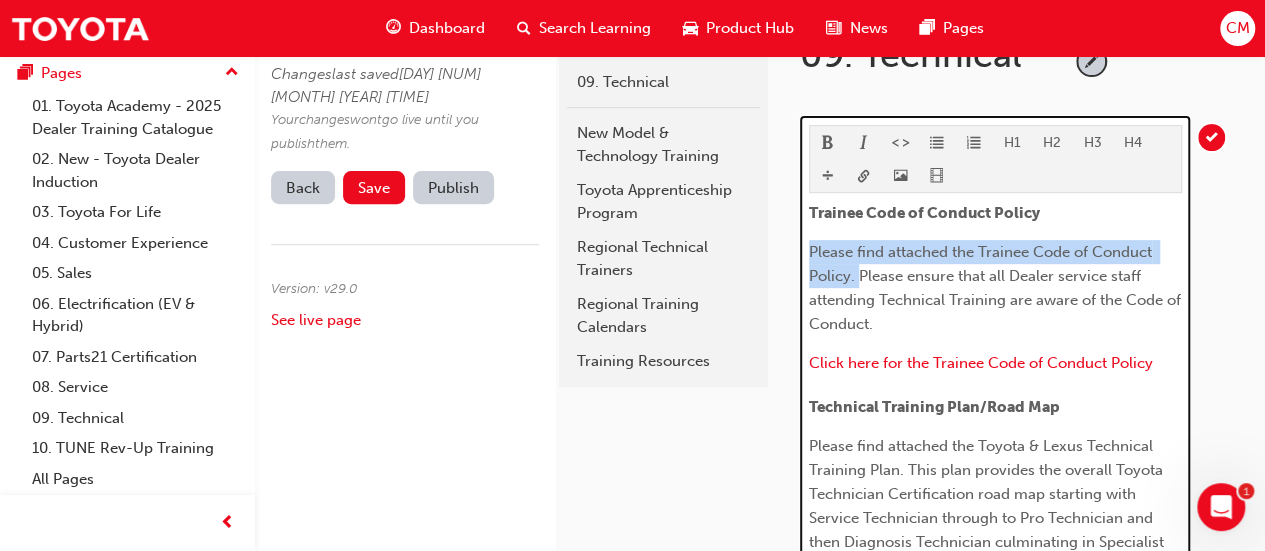 drag, startPoint x: 808, startPoint y: 245, endPoint x: 857, endPoint y: 272, distance: 55.946404 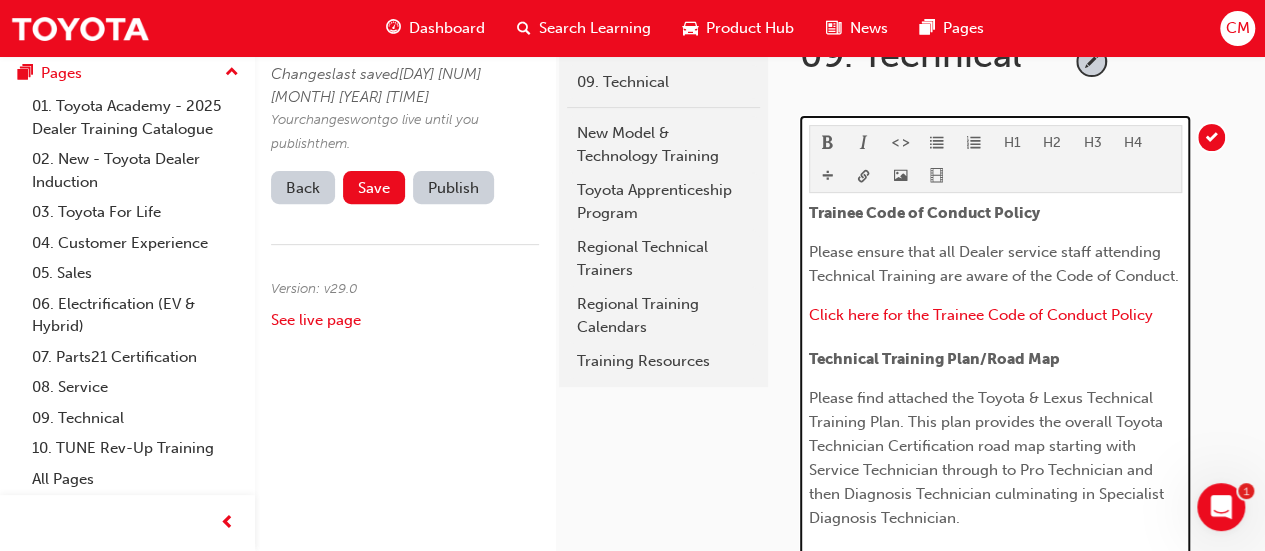 click on "Please ensure that all Dealer service staff attending Technical Training are aware of the Code of Conduct." at bounding box center [994, 264] 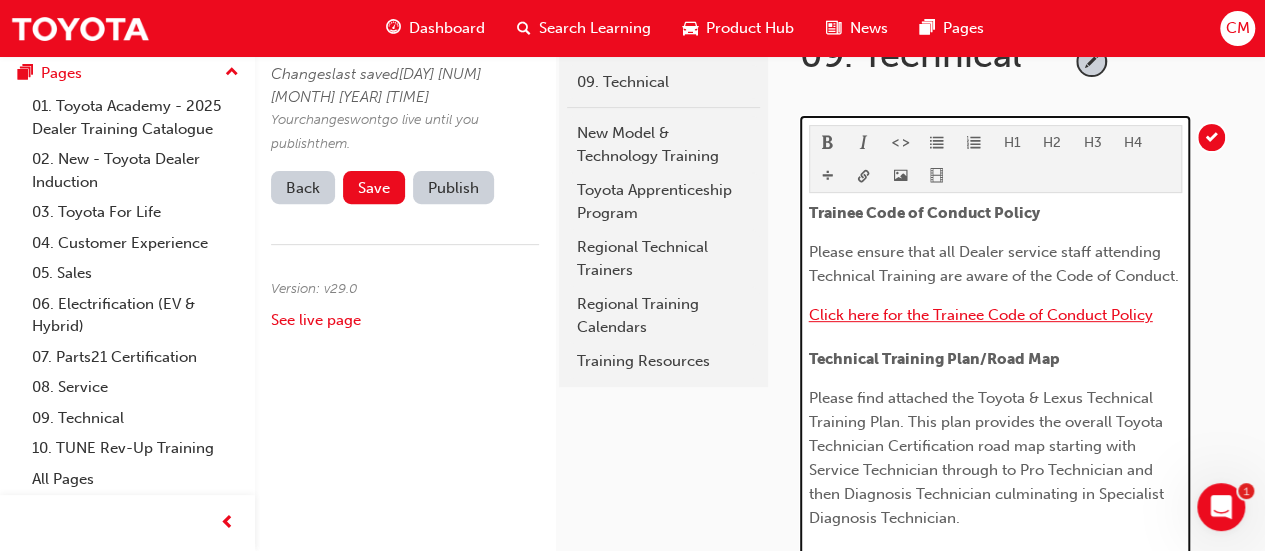 type 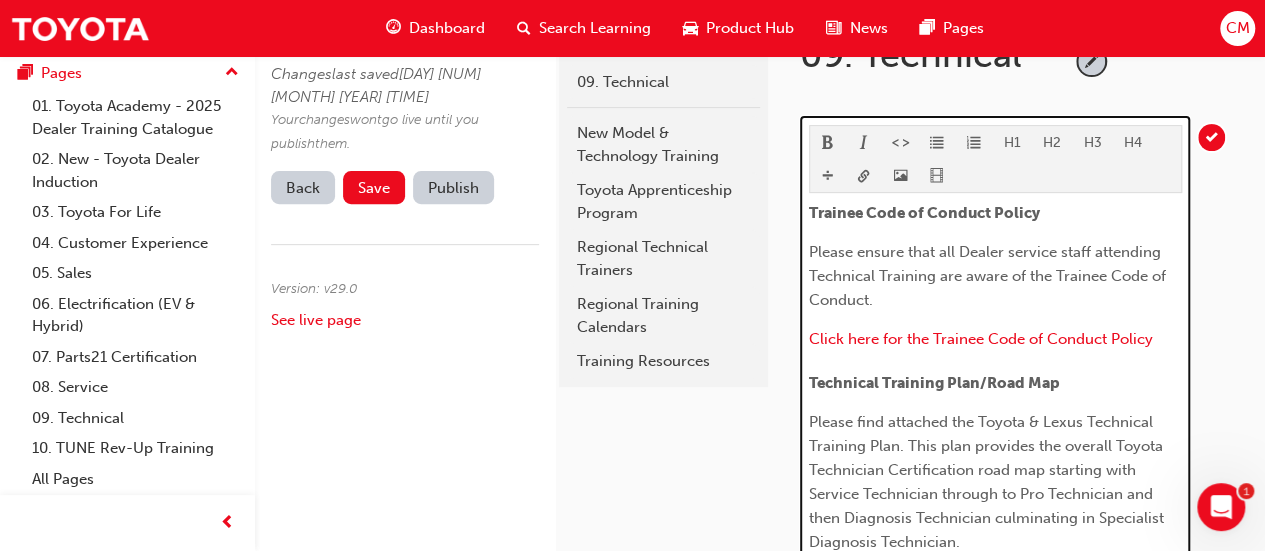 click on "Please ensure that all Dealer service staff attending Technical Training are aware of the Trainee Code of Conduct." at bounding box center (989, 276) 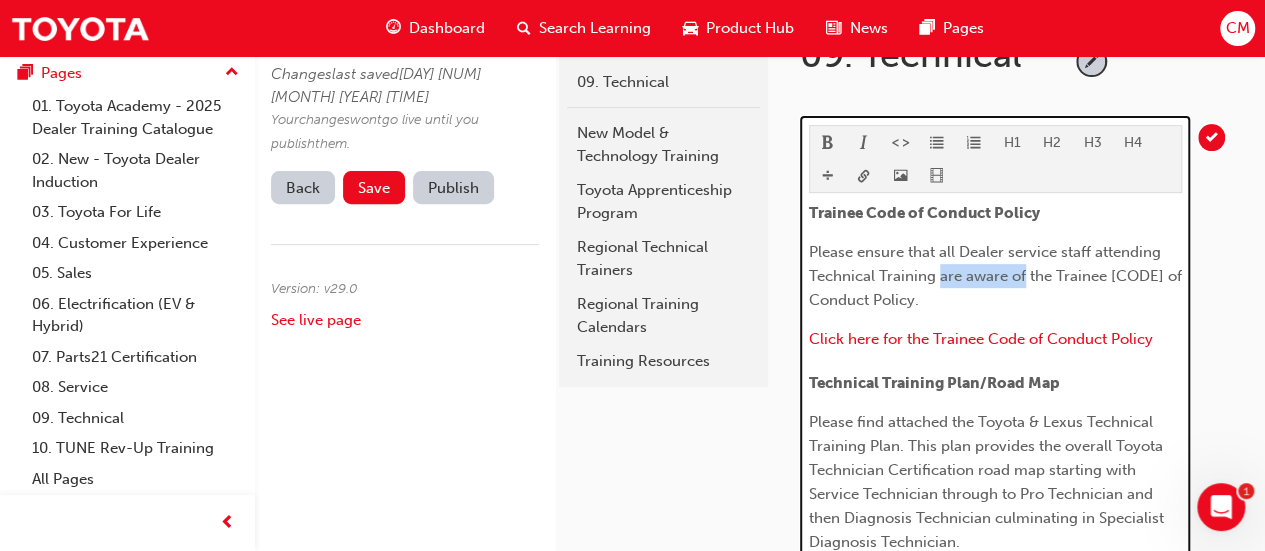 drag, startPoint x: 937, startPoint y: 273, endPoint x: 1021, endPoint y: 280, distance: 84.29116 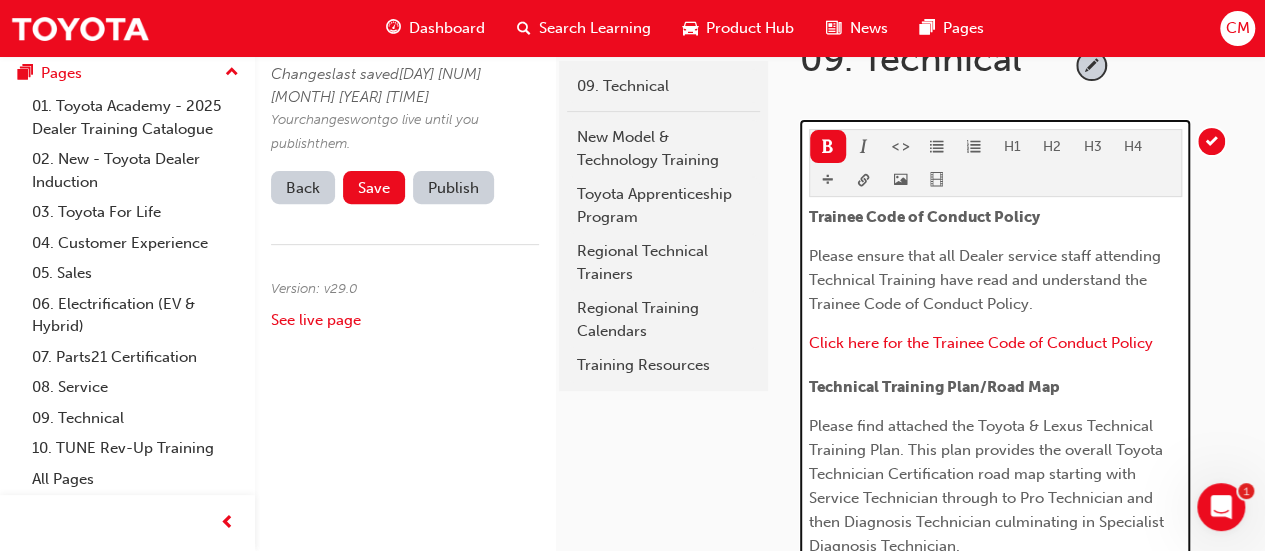 click on "Technical Training Plan/Road Map" at bounding box center (995, 387) 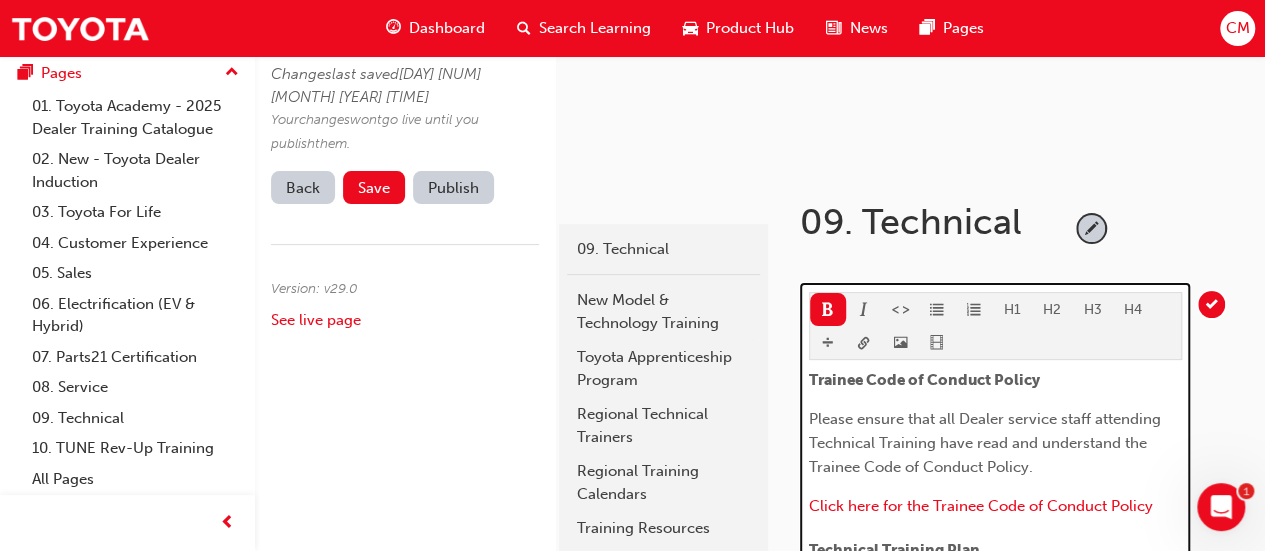 scroll, scrollTop: 103, scrollLeft: 0, axis: vertical 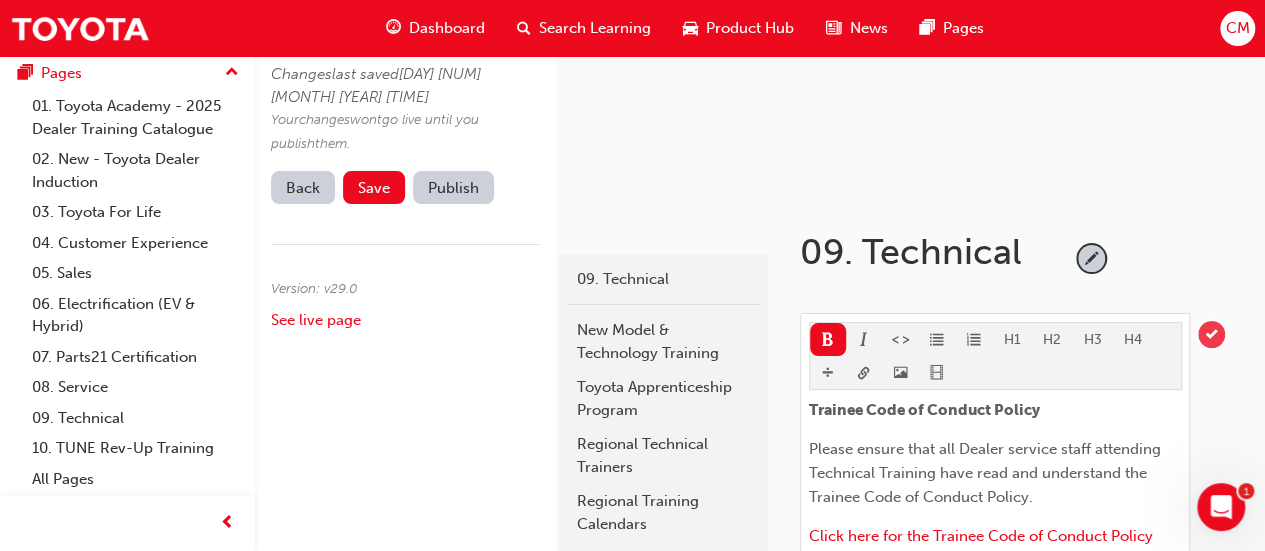 click at bounding box center [1211, 334] 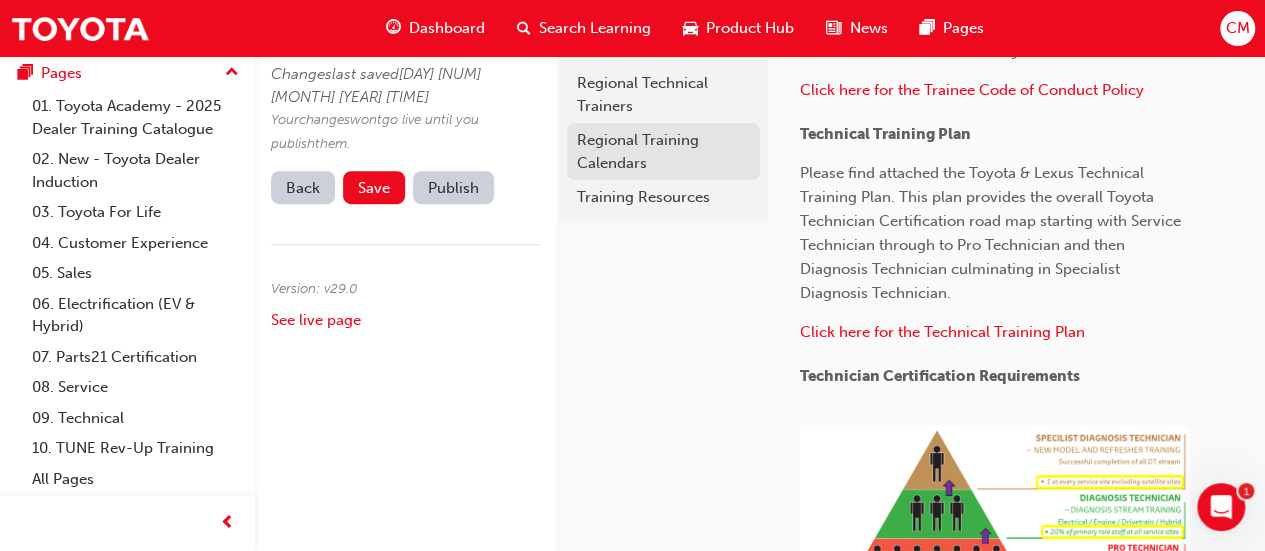 scroll, scrollTop: 403, scrollLeft: 0, axis: vertical 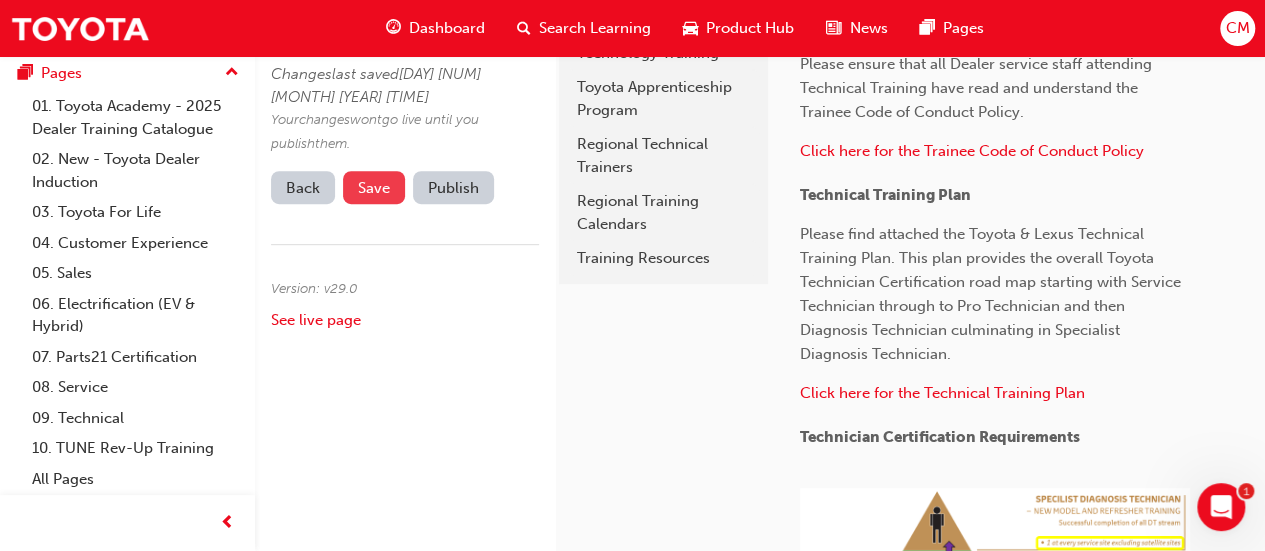 click on "Save" at bounding box center (374, 188) 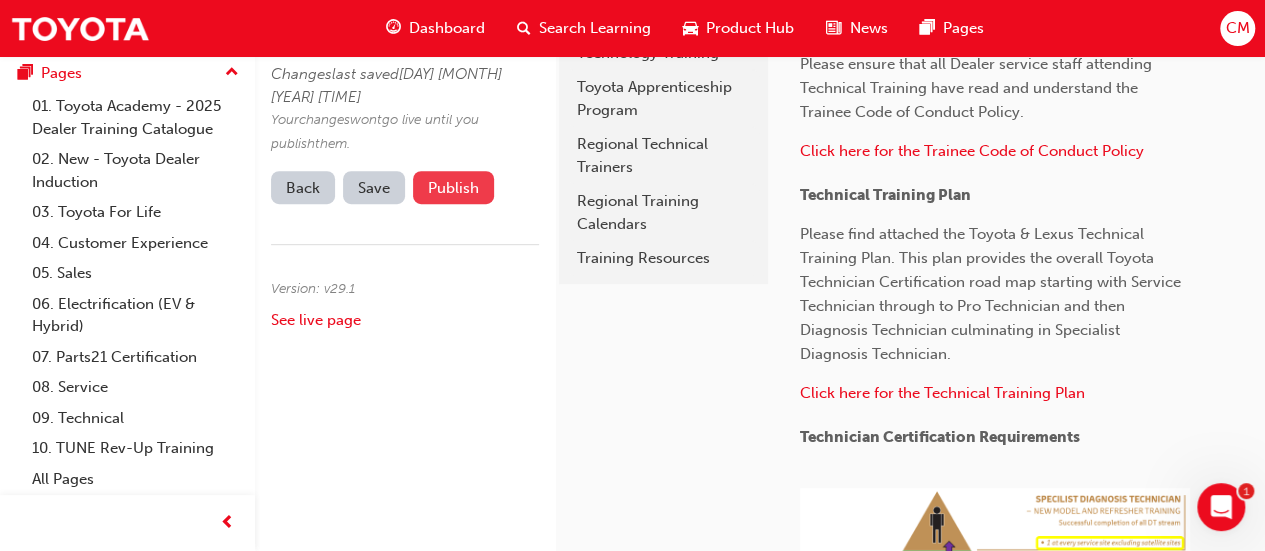 click on "Publish" at bounding box center (453, 187) 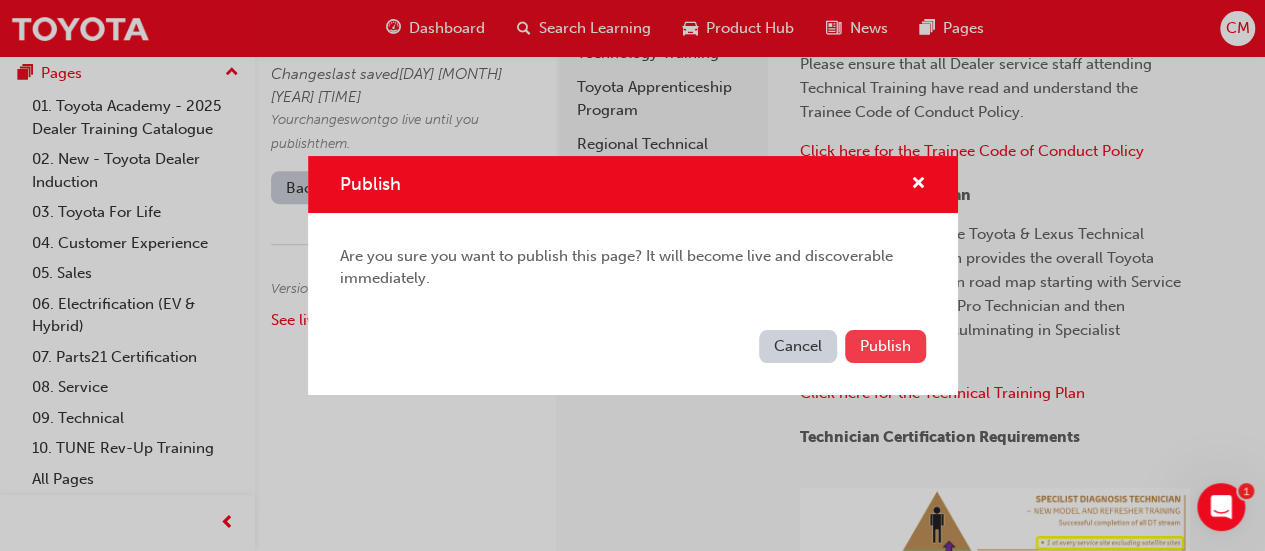 click on "Publish" at bounding box center (885, 346) 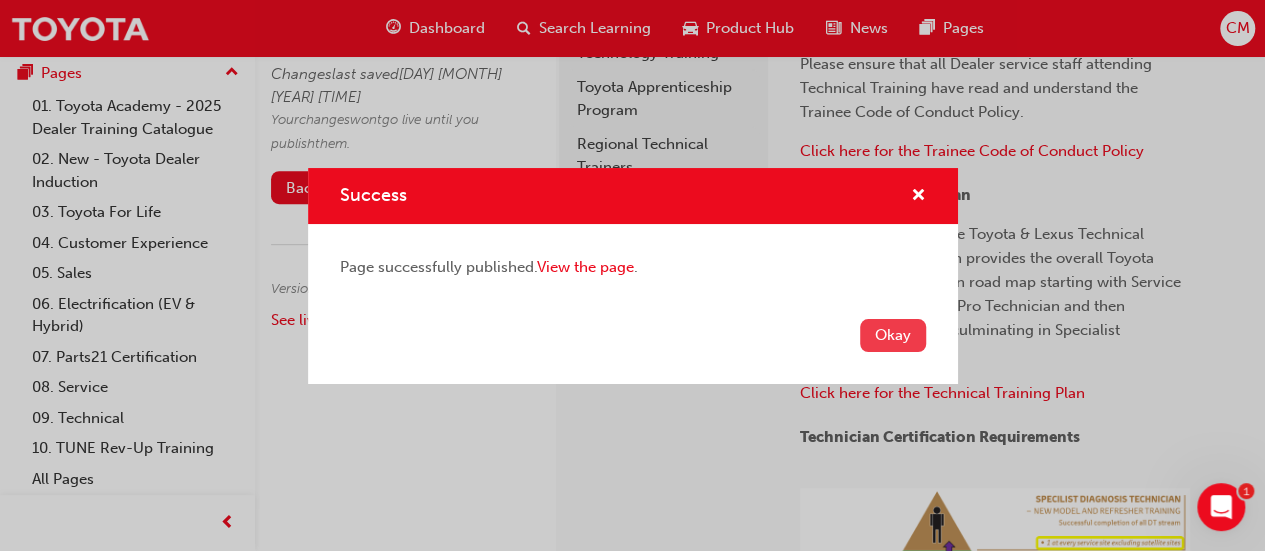 click on "Okay" at bounding box center (893, 335) 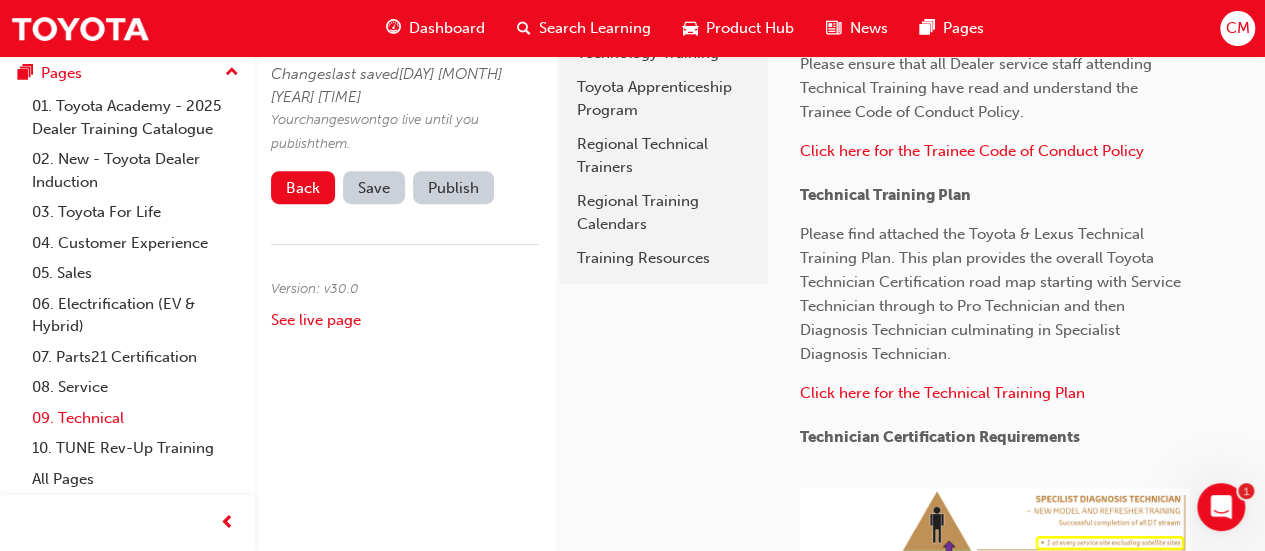 click on "09. Technical" at bounding box center (135, 418) 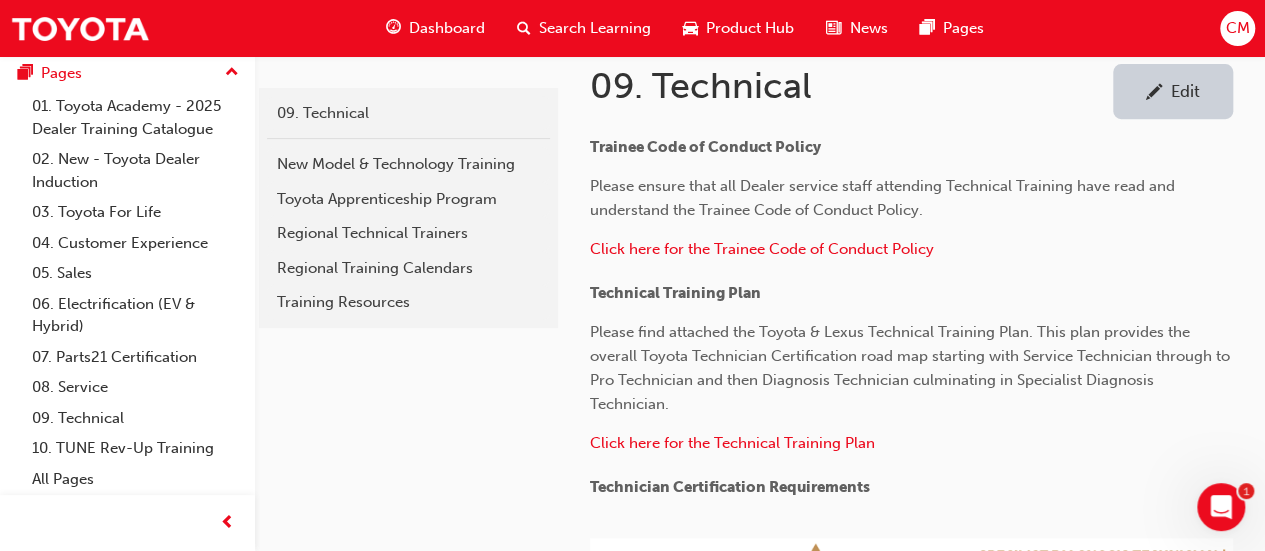 scroll, scrollTop: 400, scrollLeft: 0, axis: vertical 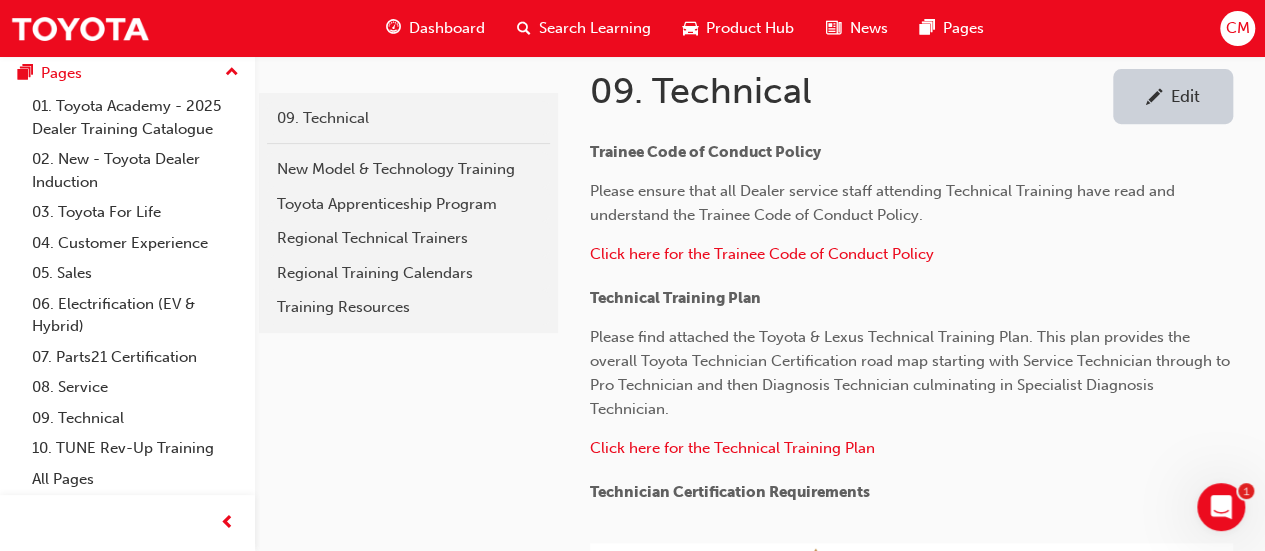 click on "Edit" at bounding box center [1185, 96] 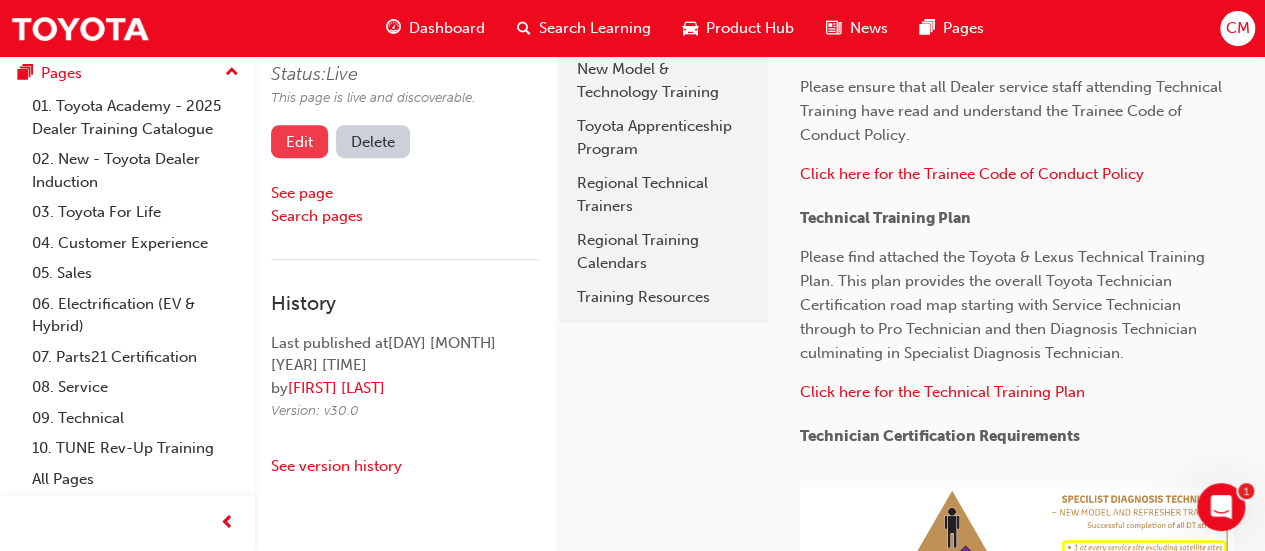 click on "Edit" at bounding box center [299, 141] 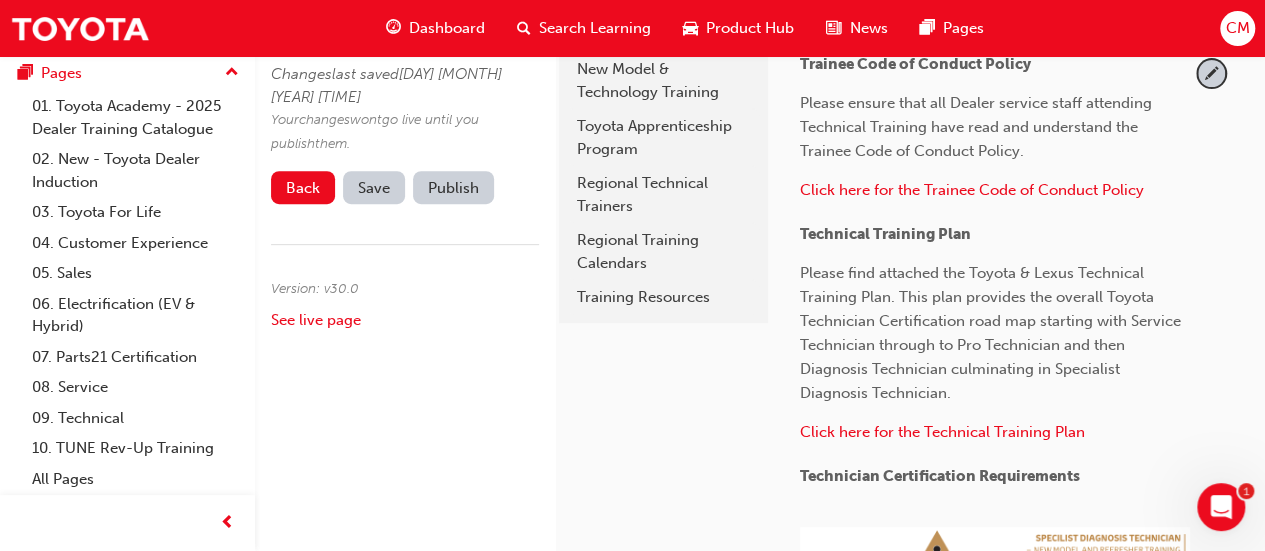 click on "Please find attached the Toyota & Lexus Technical Training Plan. This plan provides the overall Toyota Technician Certification road map starting with Service Technician through to Pro Technician and then Diagnosis Technician culminating in Specialist Diagnosis Technician." at bounding box center [992, 333] 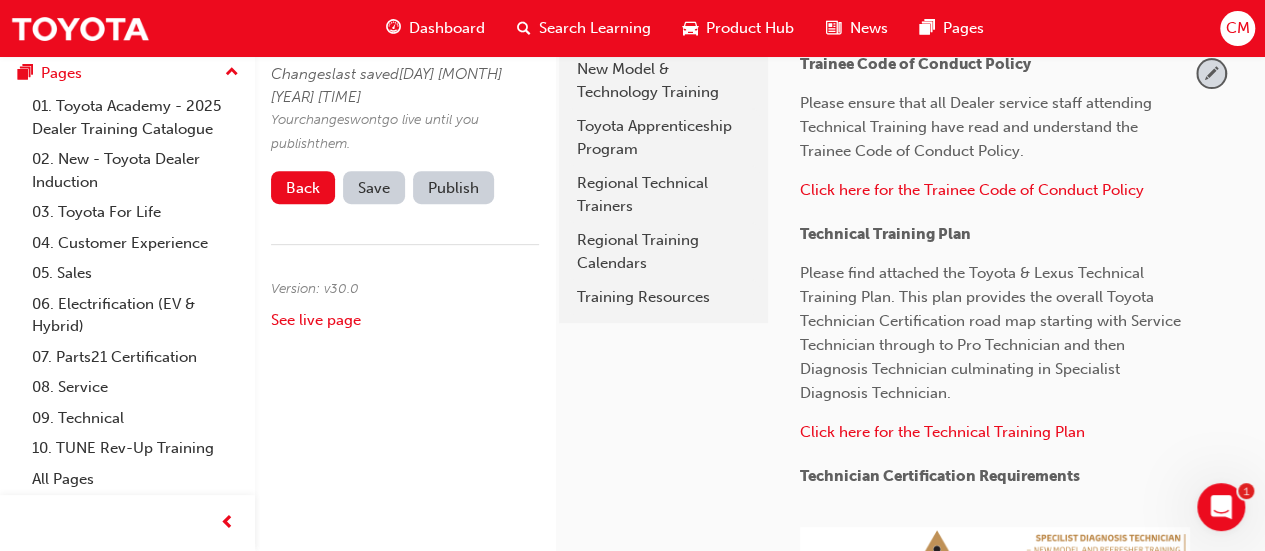 click at bounding box center [1211, 73] 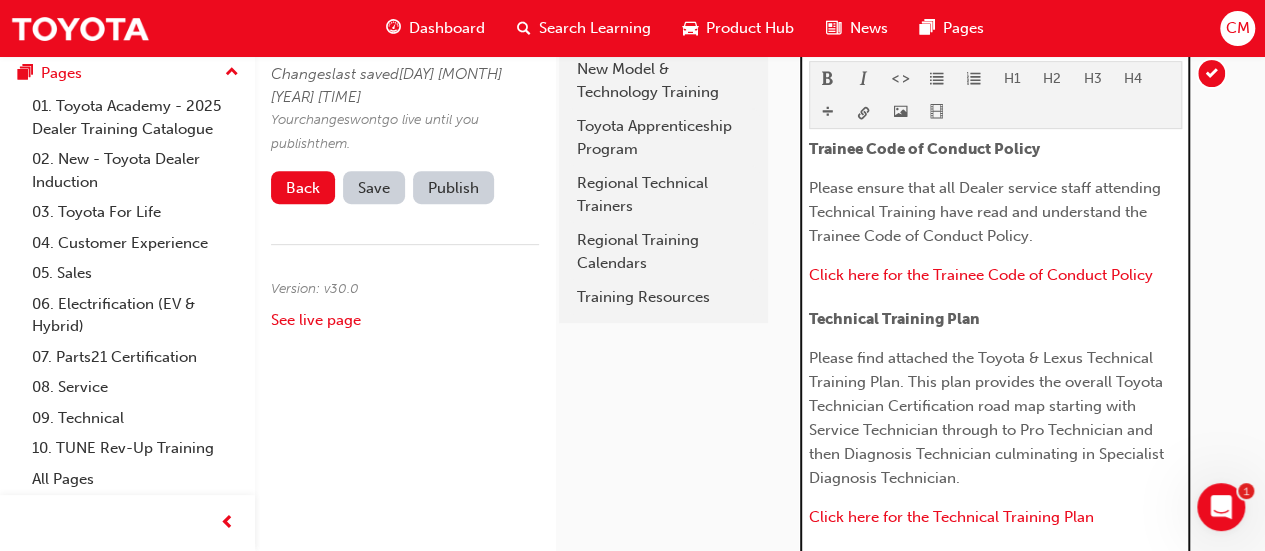 click on "Please find attached the Toyota & Lexus Technical Training Plan. This plan provides the overall Toyota Technician Certification road map starting with Service Technician through to Pro Technician and then Diagnosis Technician culminating in Specialist Diagnosis Technician." at bounding box center [988, 418] 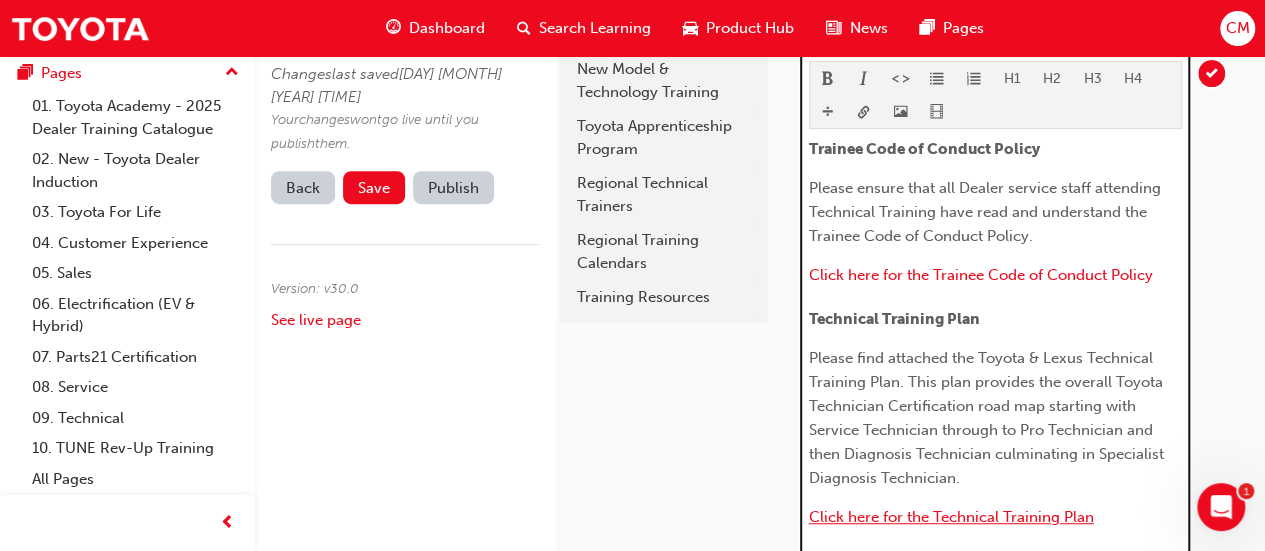 scroll, scrollTop: 442, scrollLeft: 0, axis: vertical 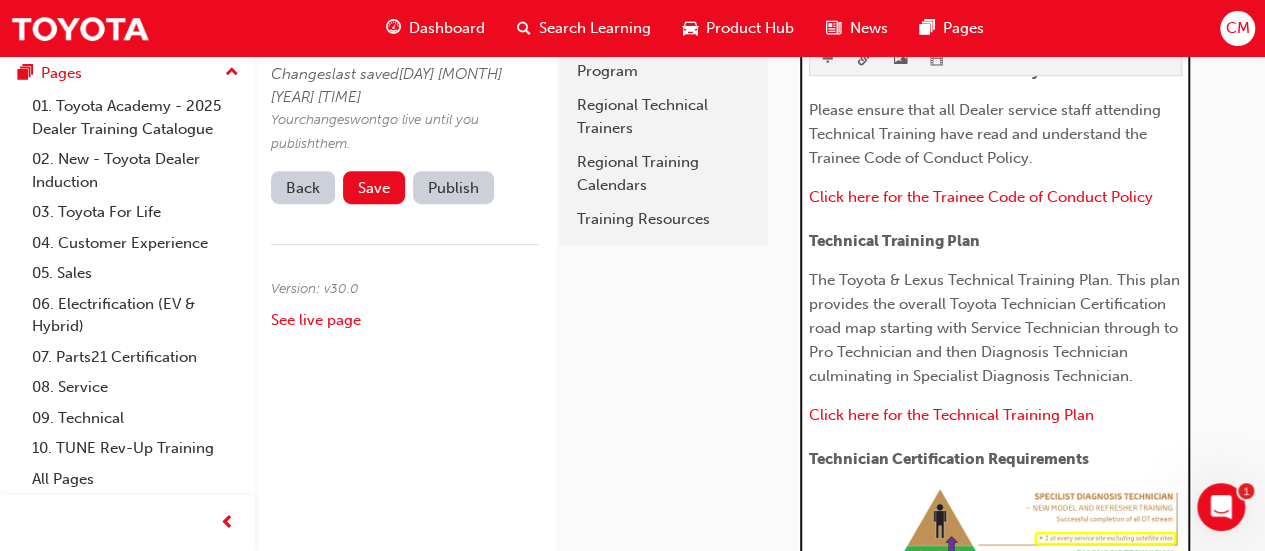 click on "The Toyota & Lexus Technical Training Plan. This plan provides the overall Toyota Technician Certification road map starting with Service Technician through to Pro Technician and then Diagnosis Technician culminating in Specialist Diagnosis Technician." at bounding box center [996, 328] 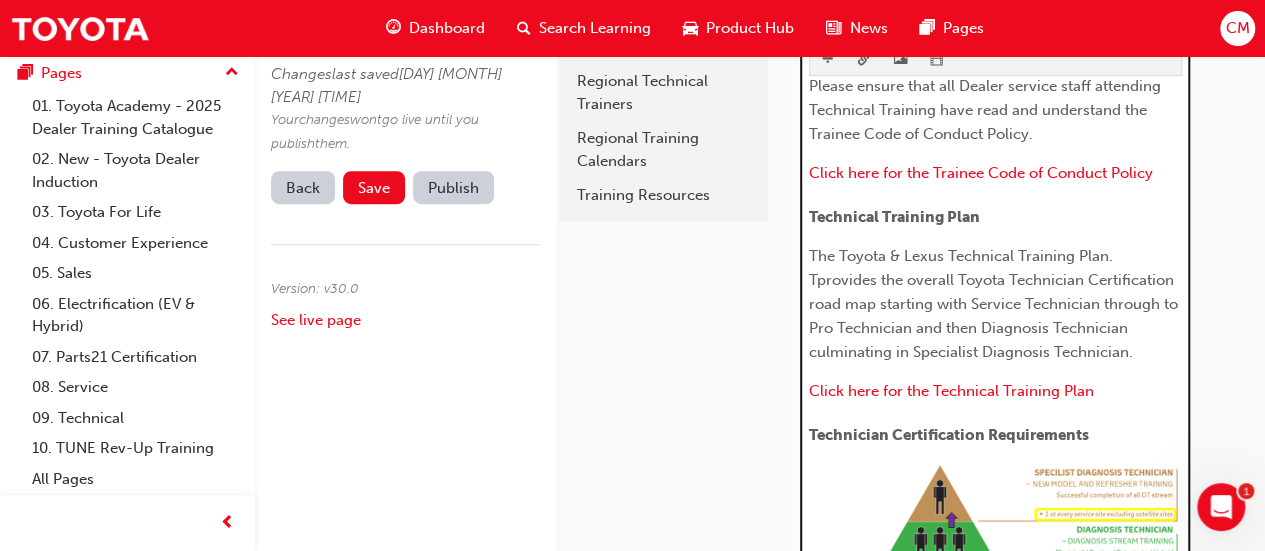 scroll, scrollTop: 442, scrollLeft: 0, axis: vertical 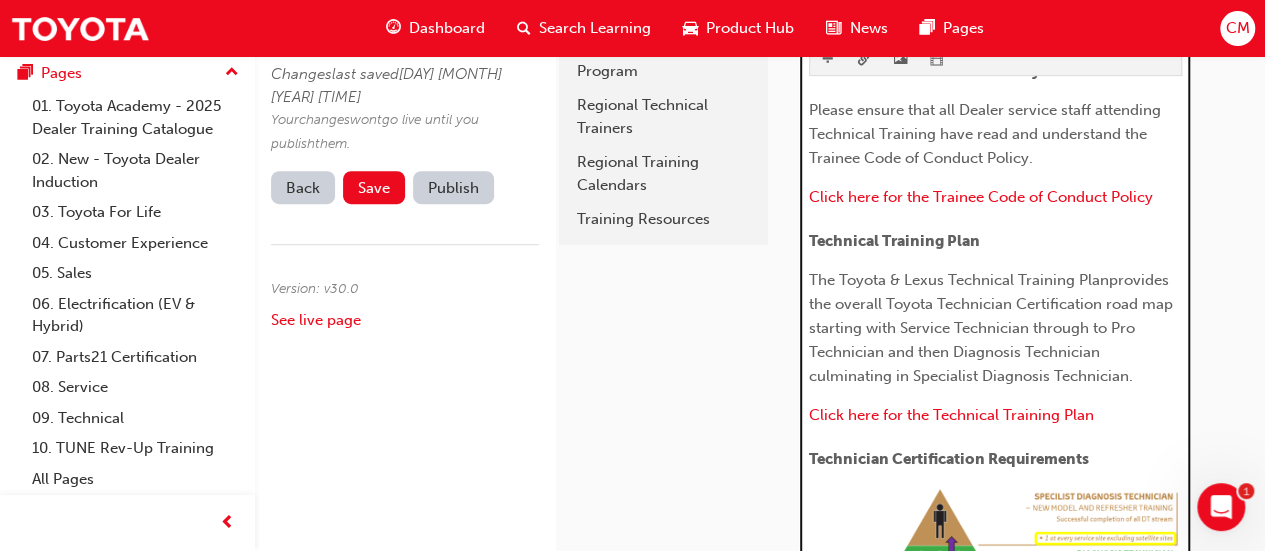 type 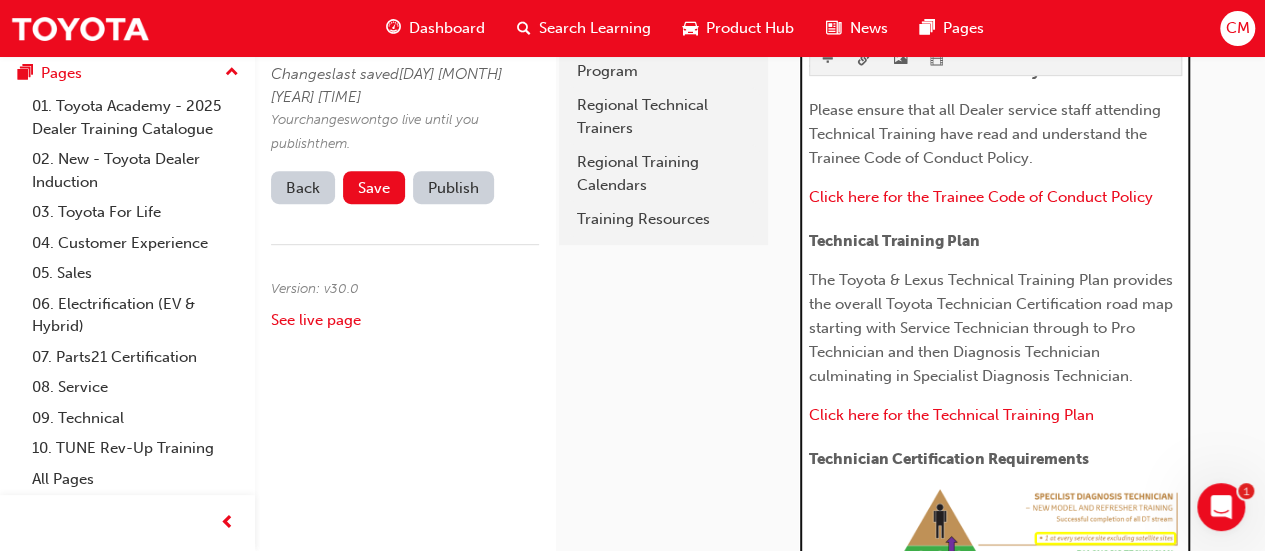 click on "The Toyota & Lexus Technical Training Plan provides the overall Toyota Technician Certification road map starting with Service Technician through to Pro Technician and then Diagnosis Technician culminating in Specialist Diagnosis Technician." at bounding box center [993, 328] 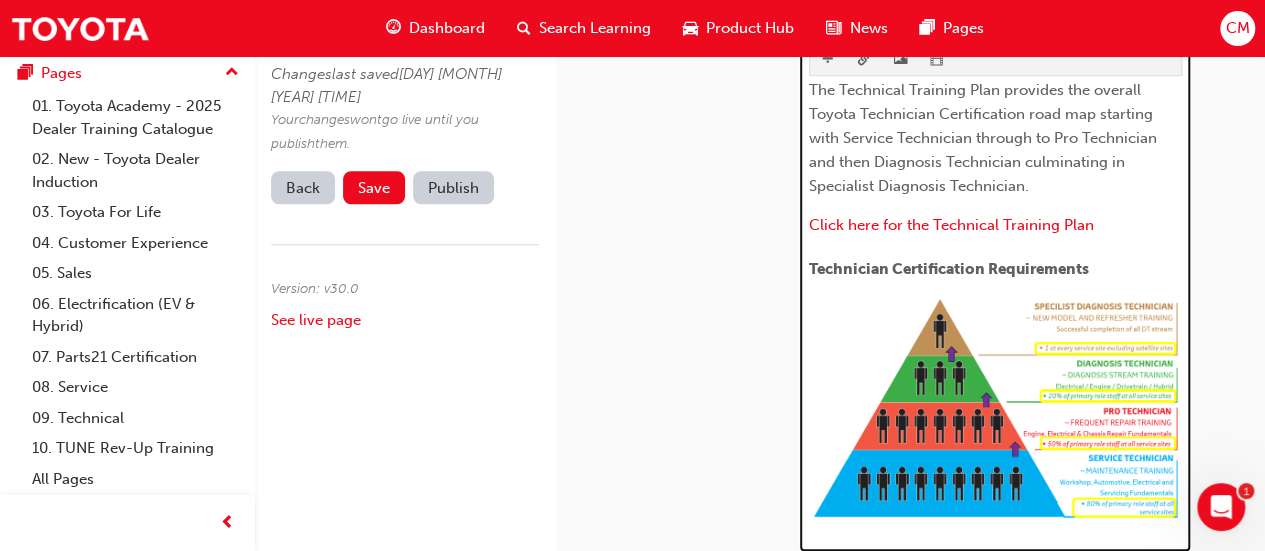 scroll, scrollTop: 642, scrollLeft: 0, axis: vertical 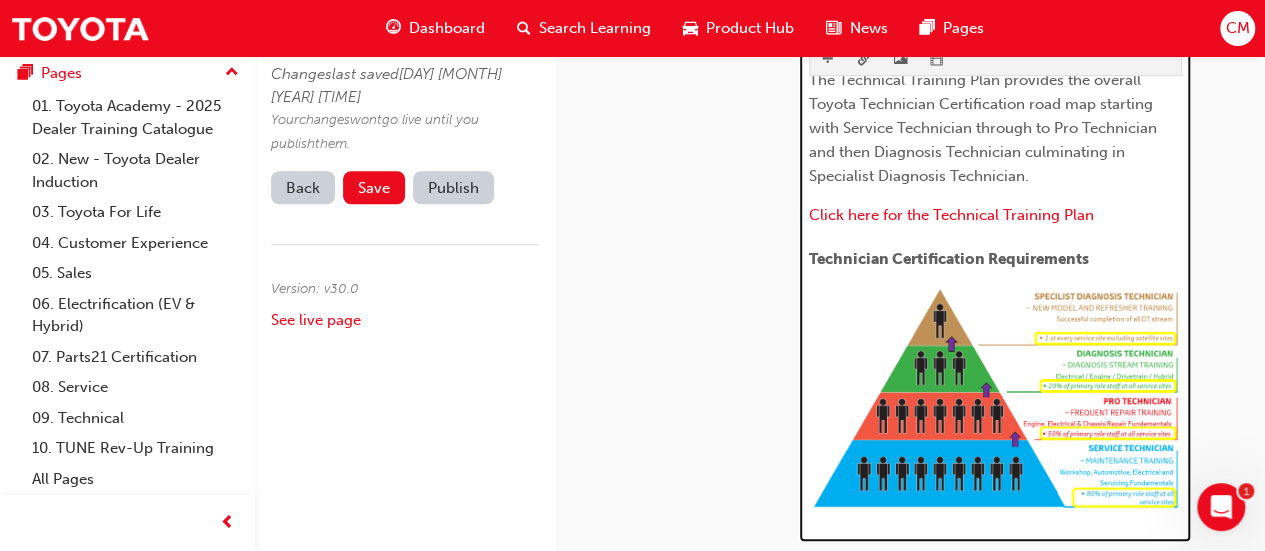 click on "Technician Certification Requirements" at bounding box center (995, 259) 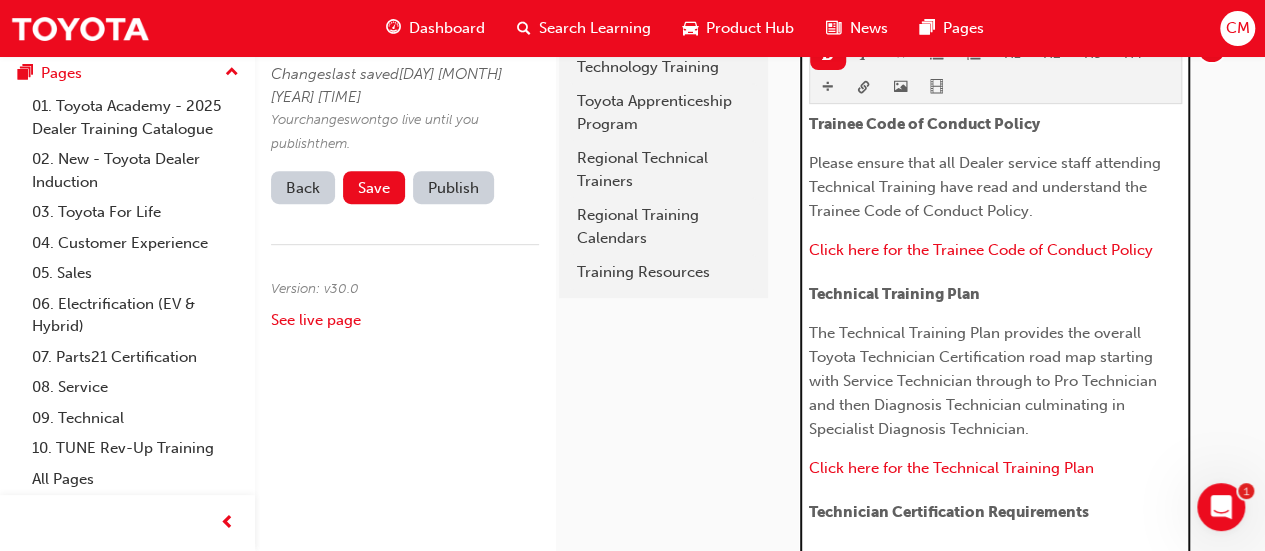scroll, scrollTop: 360, scrollLeft: 0, axis: vertical 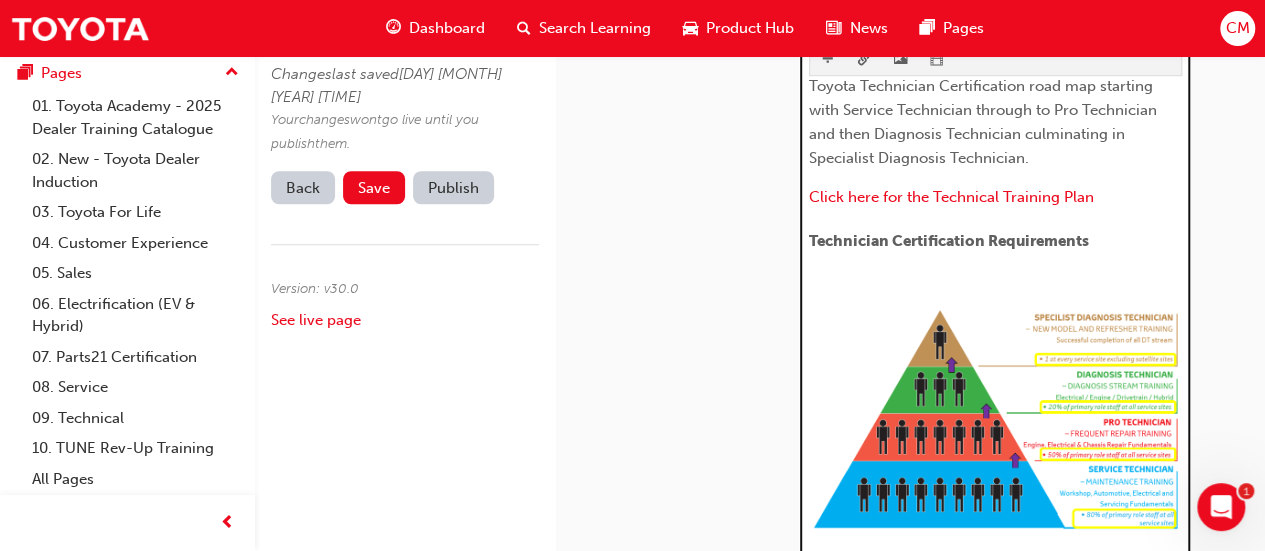 click on "H1 H2 H3 H4" at bounding box center (995, 42) 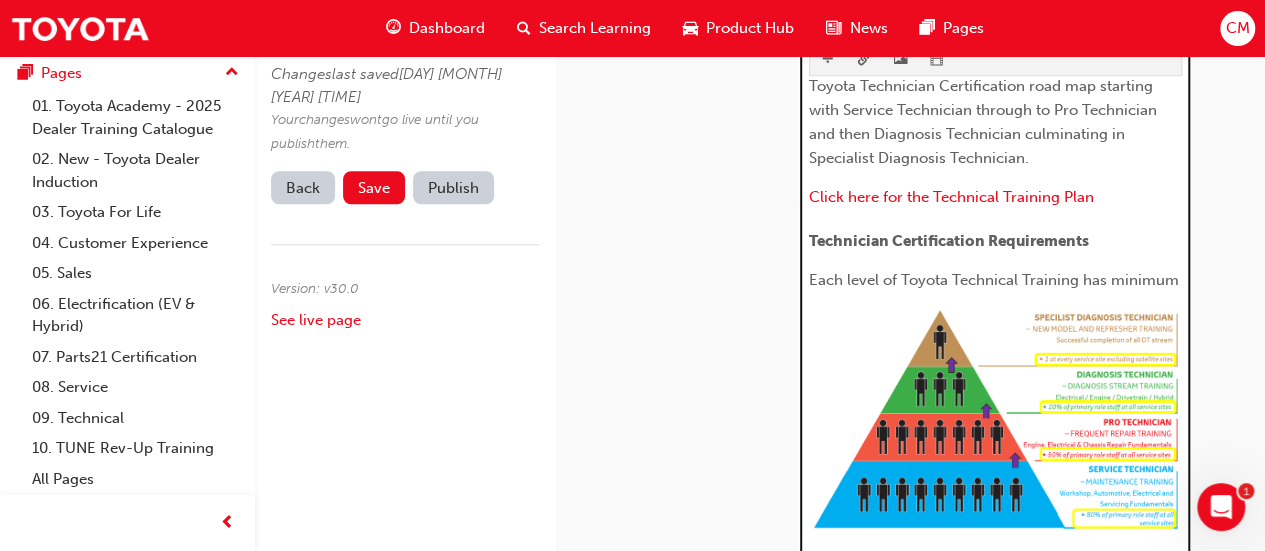 drag, startPoint x: 808, startPoint y: 277, endPoint x: 1179, endPoint y: 285, distance: 371.08624 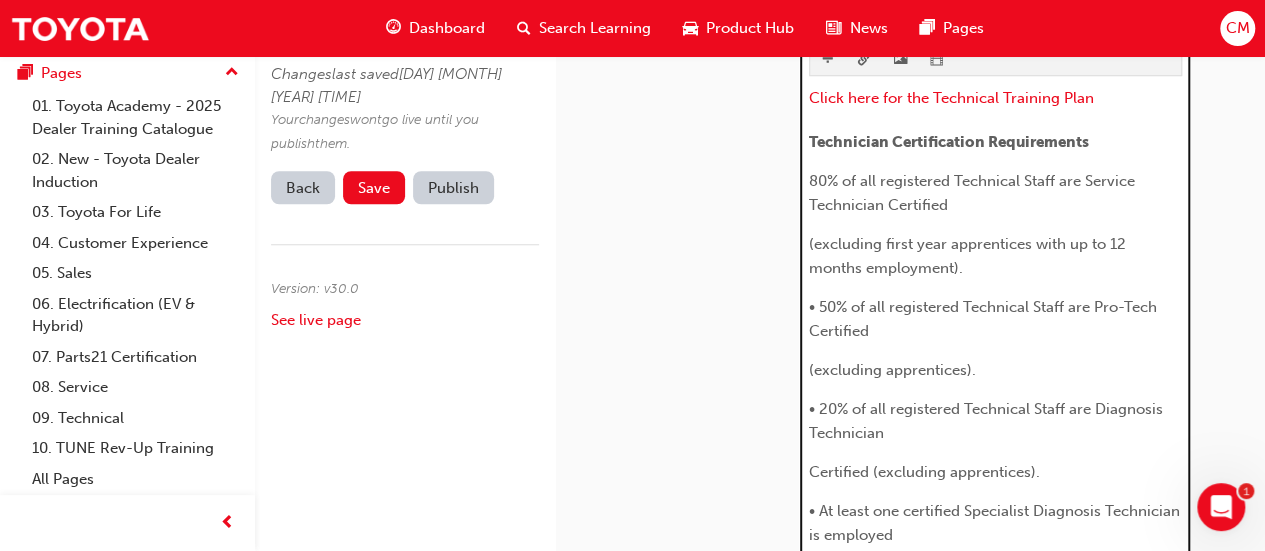 scroll, scrollTop: 740, scrollLeft: 0, axis: vertical 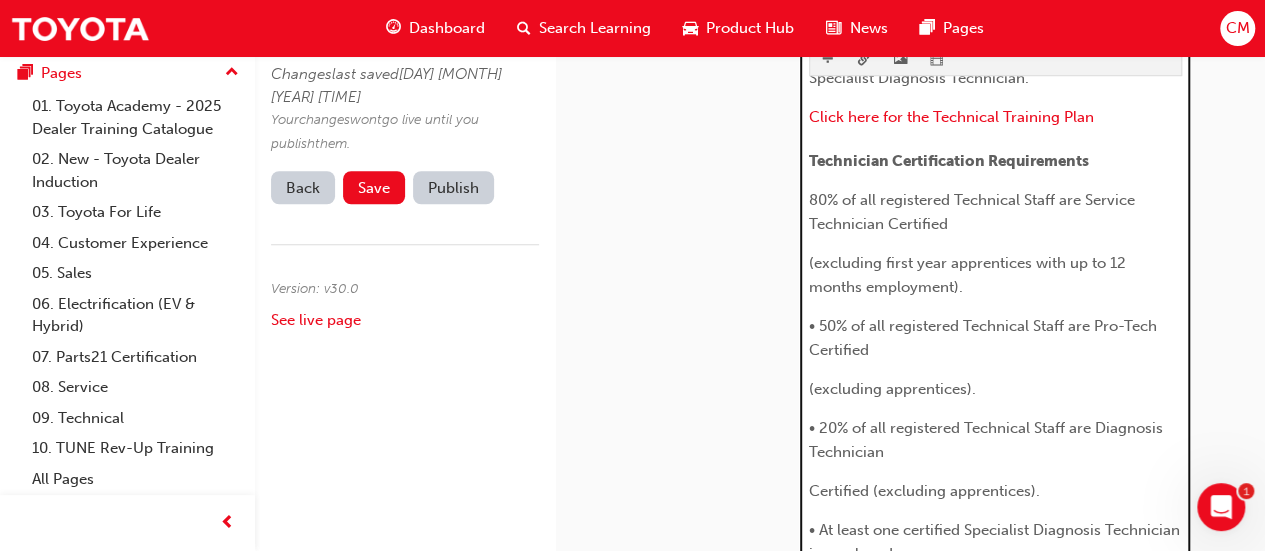 click on "80% of all registered Technical Staff are Service Technician Certified" at bounding box center (974, 212) 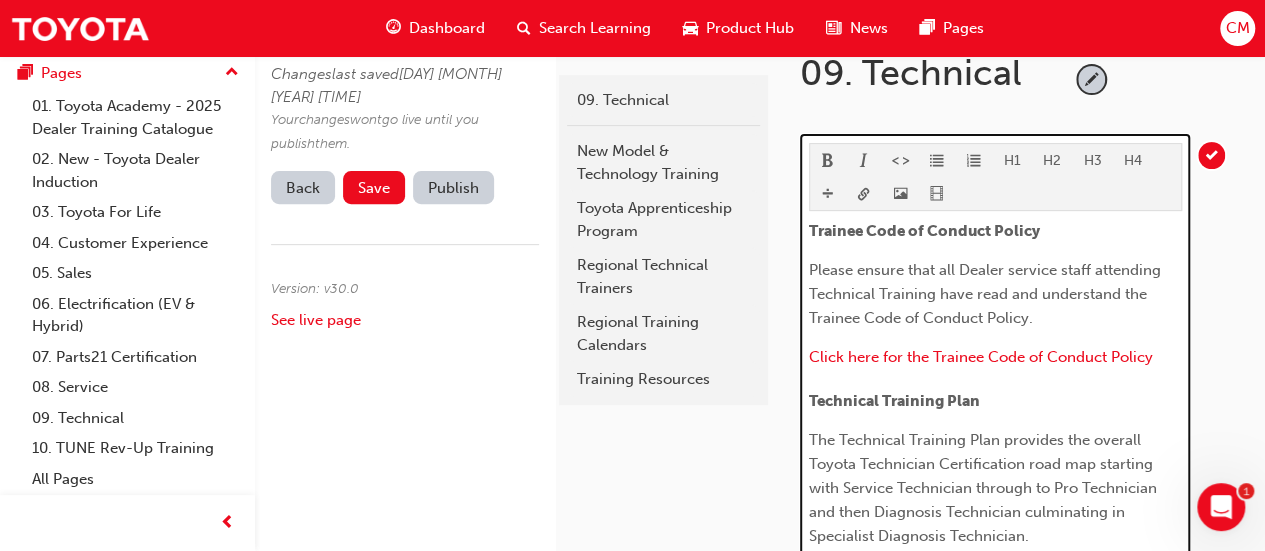 scroll, scrollTop: 240, scrollLeft: 0, axis: vertical 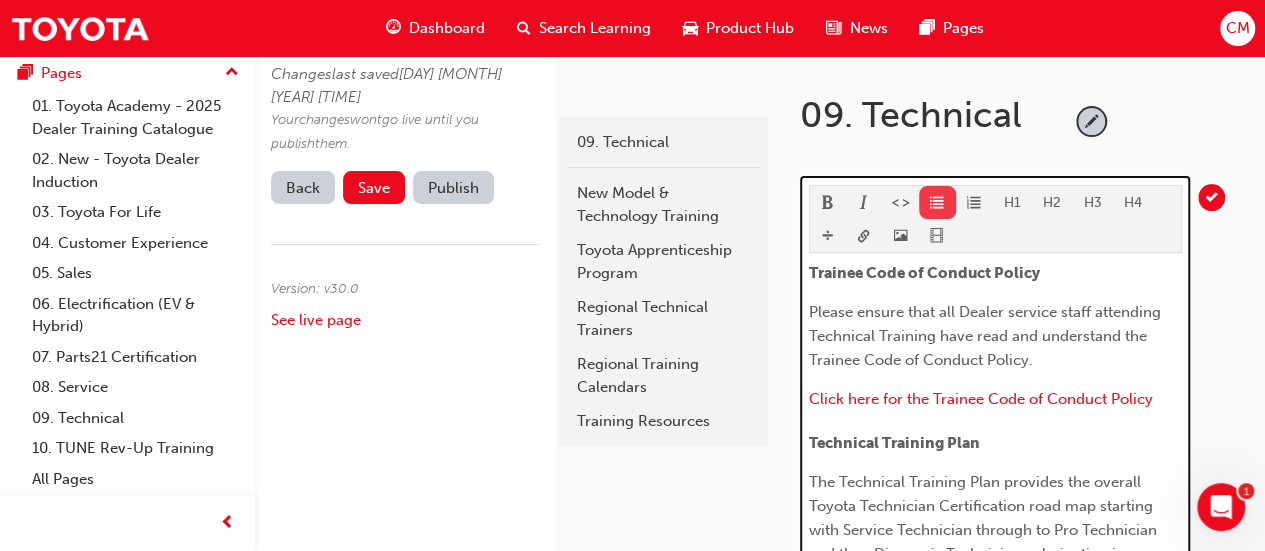 click on "H1 H2 H3 H4 Trainee Code of Conduct Policy Please ensure that all Dealer service staff attending Technical Training have read and understand the Trainee Code of Conduct Policy.   Click here for the Trainee Code of Conduct Policy   ​ Technical Training Plan The Technical Training Plan provides the overall Toyota Technician Certification road map starting with Service Technician through to Pro Technician and then Diagnosis Technician culminating in Specialist Diagnosis Technician.  ​   Click here for the Technical Training Plan   Technician Certification Requirements 80% of all registered Technical Staff are Service Technician Certified (excluding first year apprentices with up to 12 months employment). • 50% of all registered Technical Staff are Pro-Tech Certified (excluding apprentices). • 20% of all registered Technical Staff are Diagnosis Technician Certified (excluding apprentices). • At least one certified Specialist Diagnosis Technician is employed ﻿" at bounding box center [995, 811] 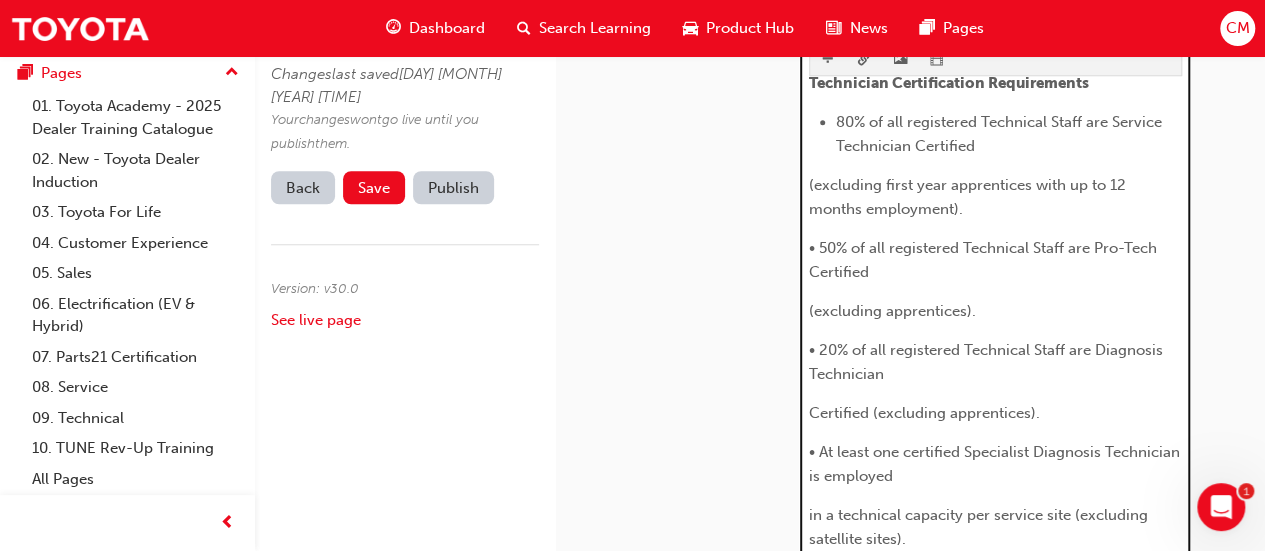 scroll, scrollTop: 860, scrollLeft: 0, axis: vertical 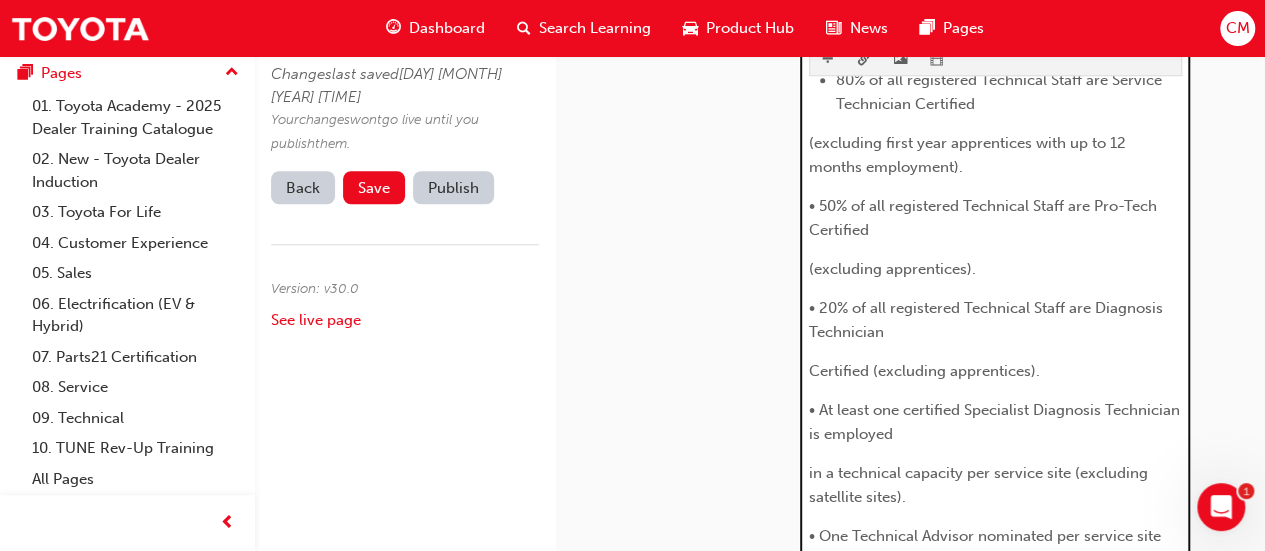 click on "Certified (excluding apprentices)." at bounding box center (924, 371) 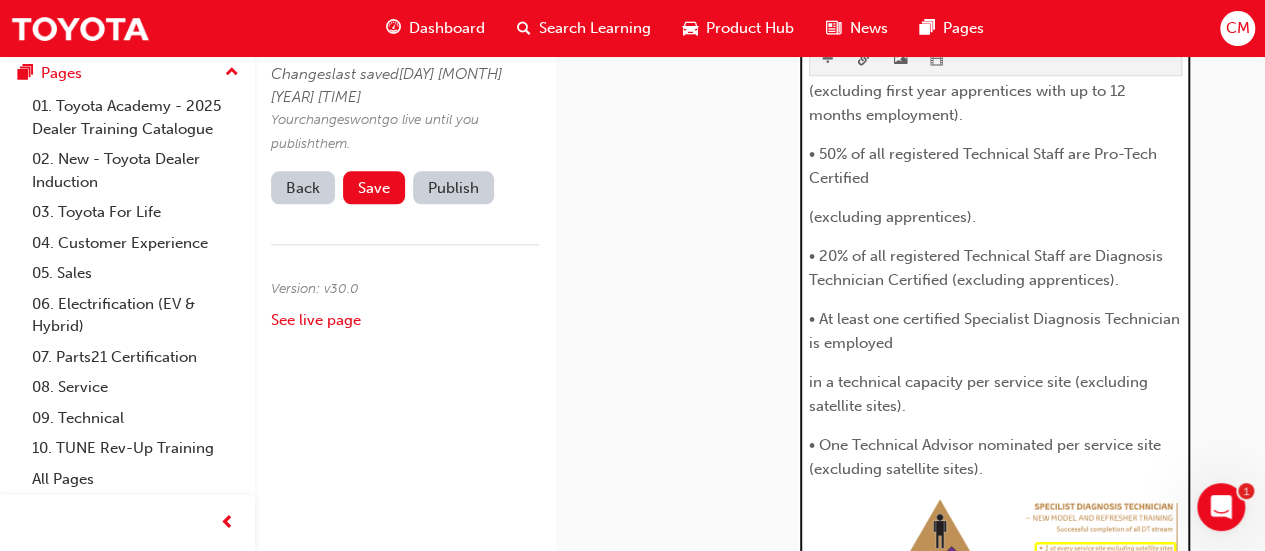 click on "(excluding apprentices)." at bounding box center [892, 217] 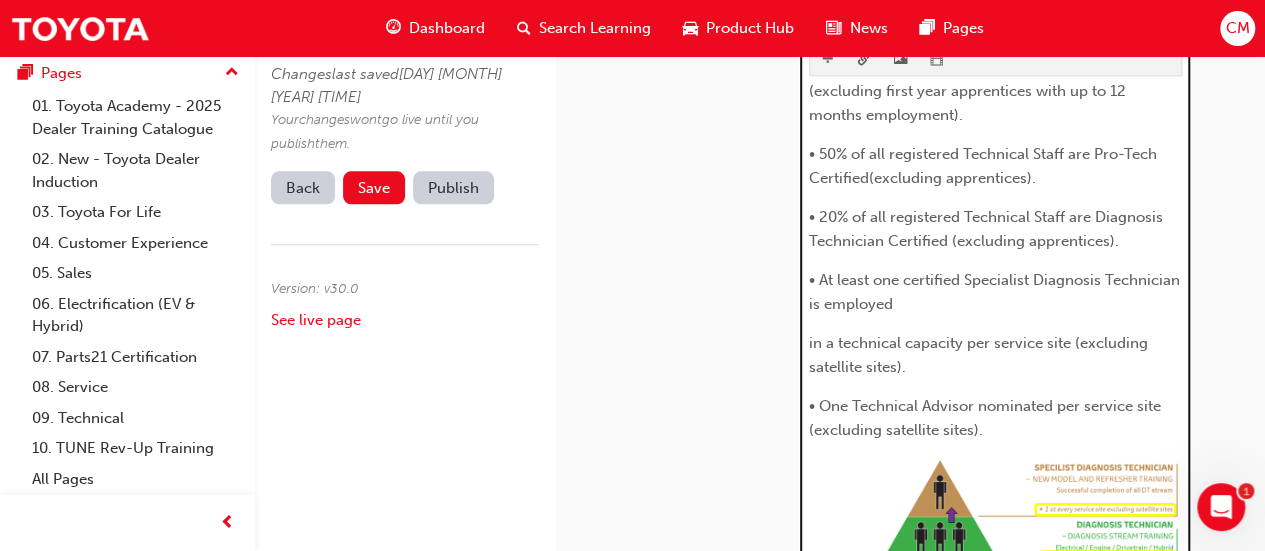 scroll, scrollTop: 810, scrollLeft: 0, axis: vertical 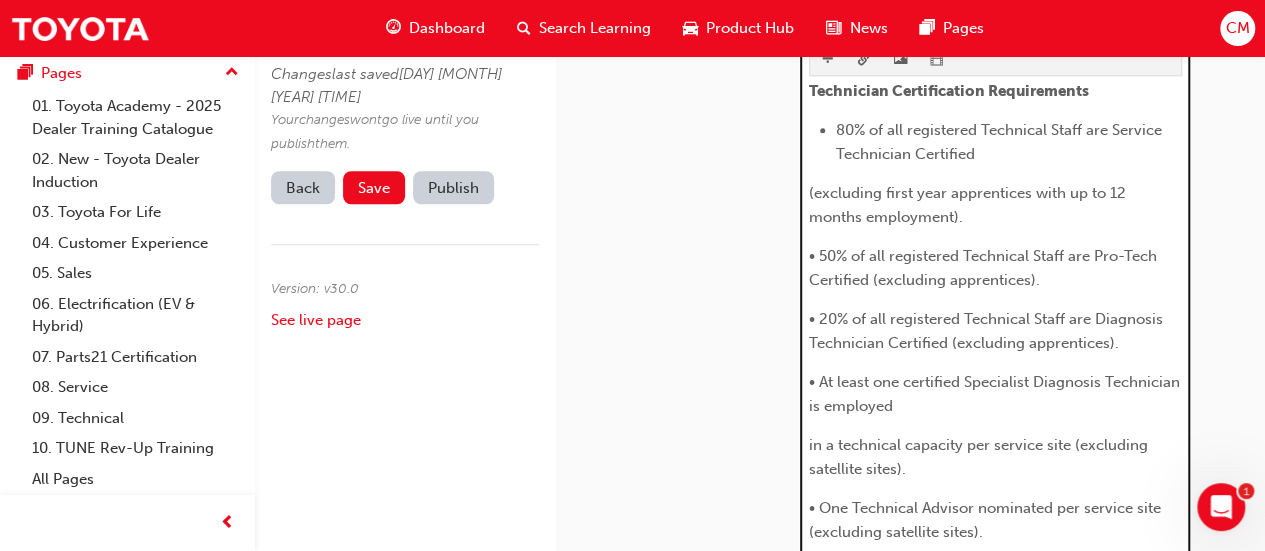 click on "in a technical capacity per service site (excluding satellite sites)." at bounding box center [980, 457] 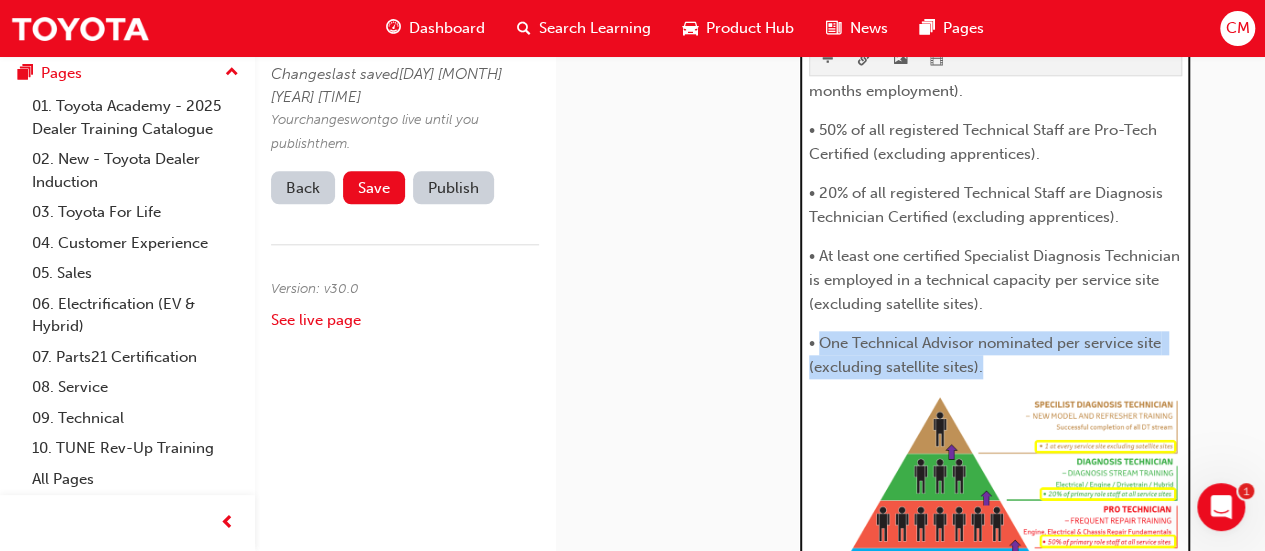 drag, startPoint x: 820, startPoint y: 334, endPoint x: 1024, endPoint y: 371, distance: 207.32825 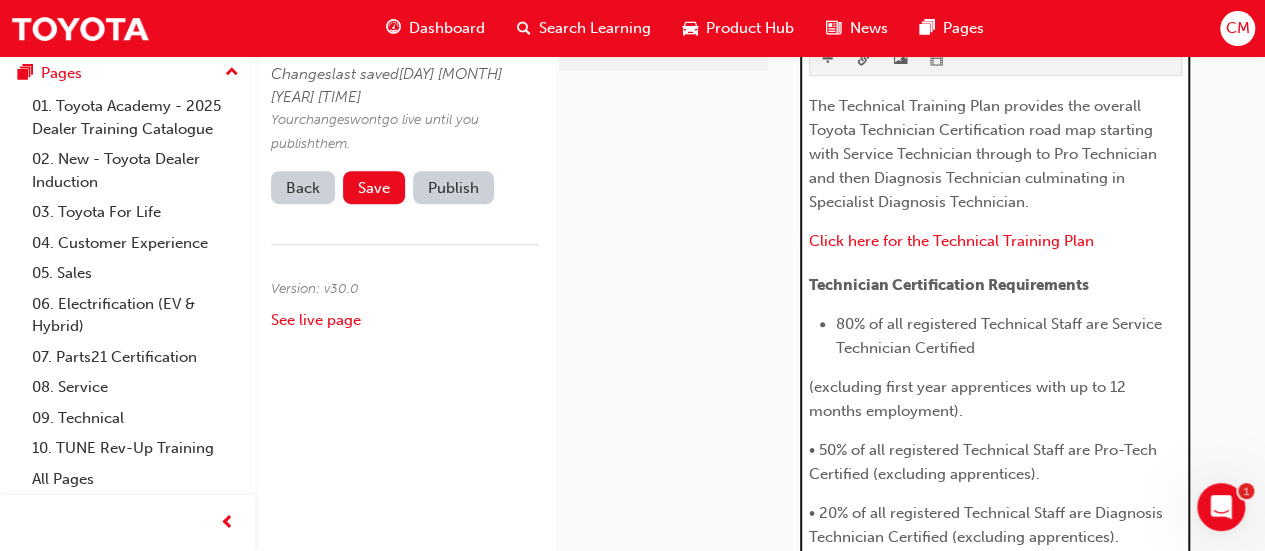 scroll, scrollTop: 660, scrollLeft: 0, axis: vertical 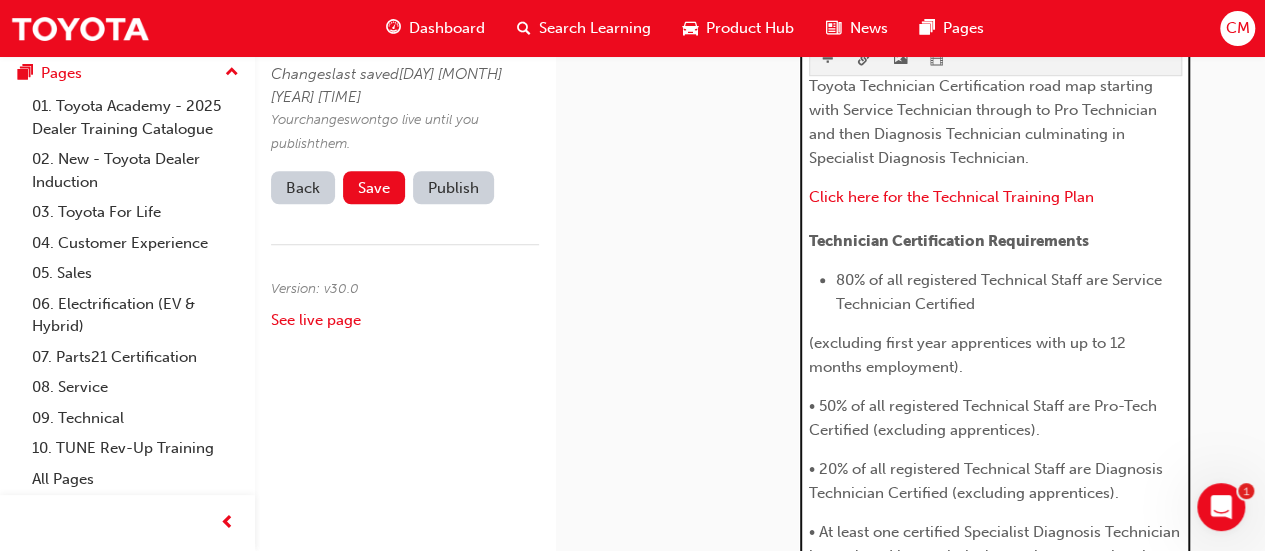 click on "(excluding first year apprentices with up to 12 months employment)." at bounding box center [969, 355] 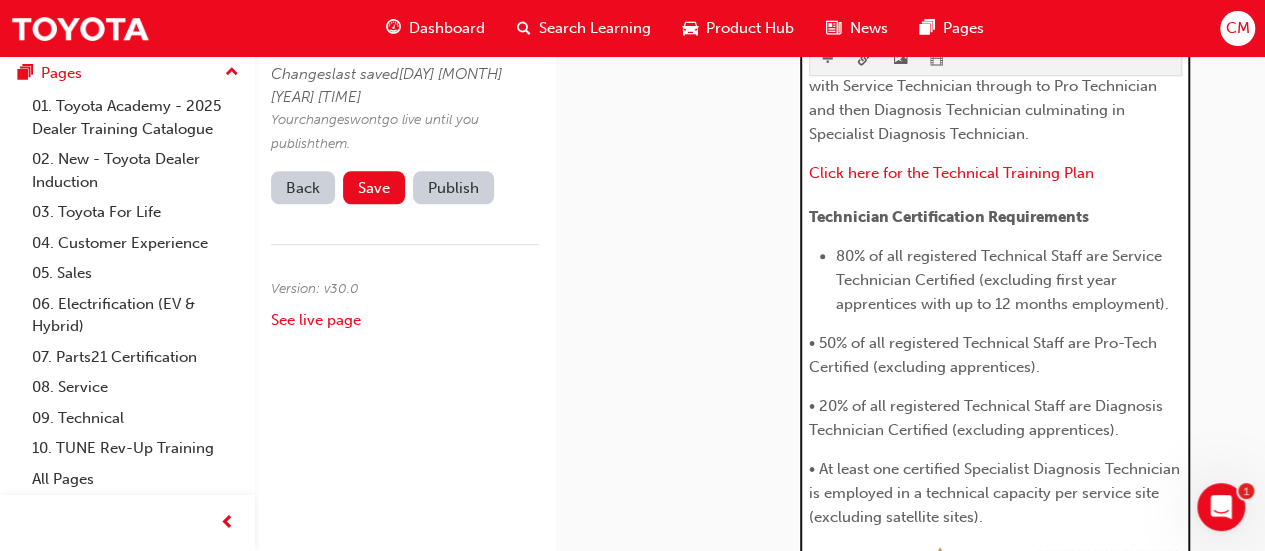 click on "• 50% of all registered Technical Staff are Pro-Tech Certified (excluding apprentices)." at bounding box center (985, 355) 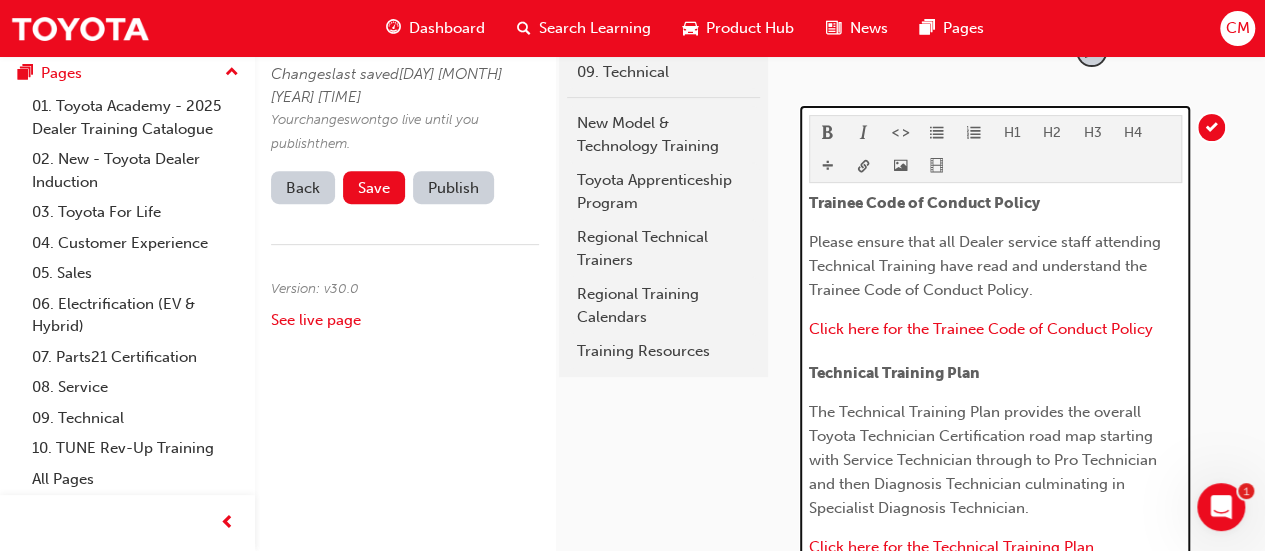scroll, scrollTop: 184, scrollLeft: 0, axis: vertical 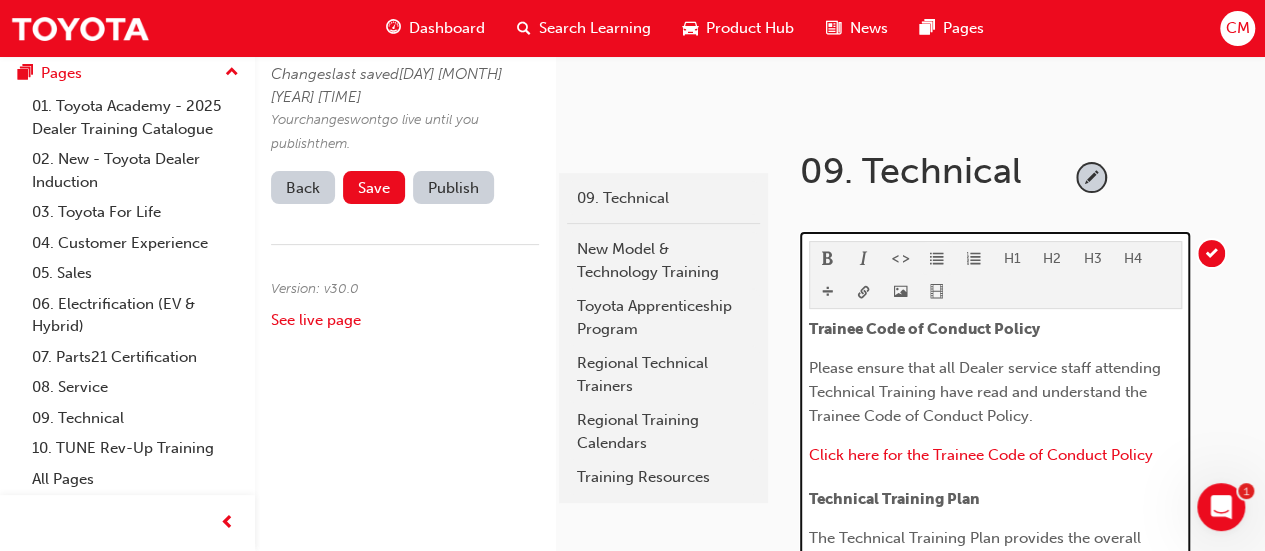 click on "H1 H2 H3 H4 Trainee Code of Conduct Policy Please ensure that all Dealer service staff attending Technical Training have read and understand the Trainee Code of Conduct Policy.   Click here for the Trainee Code of Conduct Policy   ​ Technical Training Plan The Technical Training Plan provides the overall Toyota Technician Certification road map starting with Service Technician through to Pro Technician and then Diagnosis Technician culminating in Specialist Diagnosis Technician.  ​   Click here for the Technical Training Plan   Technician Certification Requirements 80% of all registered Technical Staff are Service Technician Certified (excluding first year apprentices with up to 12 months employment). • 50% of all registered Technical Staff are Pro-Tech Certified (excluding apprentices). • 20% of all registered Technical Staff are Diagnosis Technician Certified (excluding apprentices). ﻿" at bounding box center (995, 758) 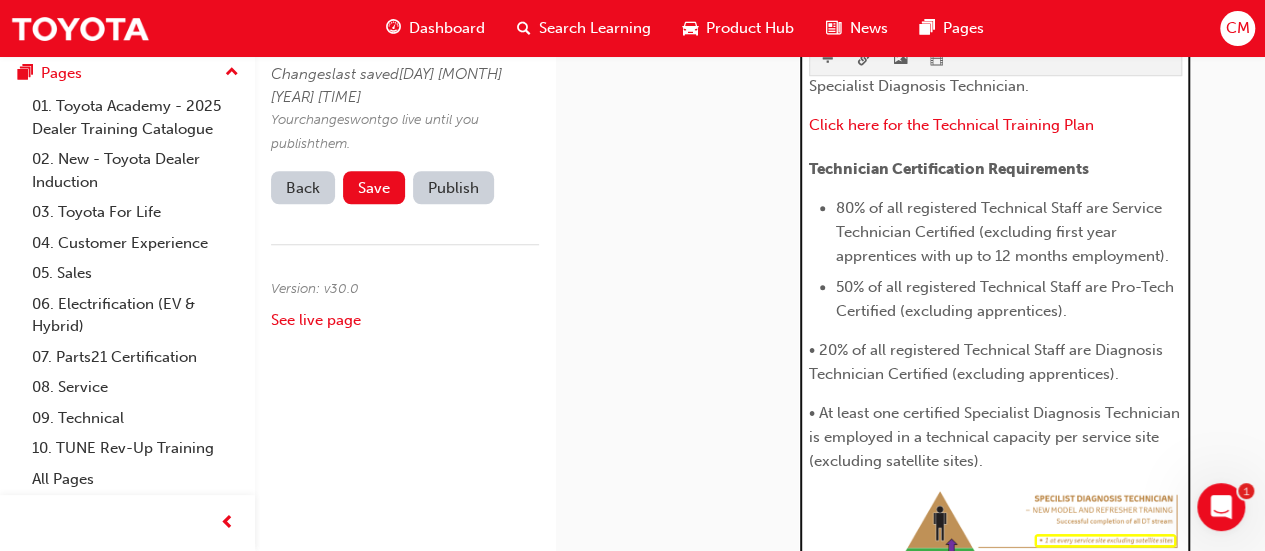 scroll, scrollTop: 739, scrollLeft: 0, axis: vertical 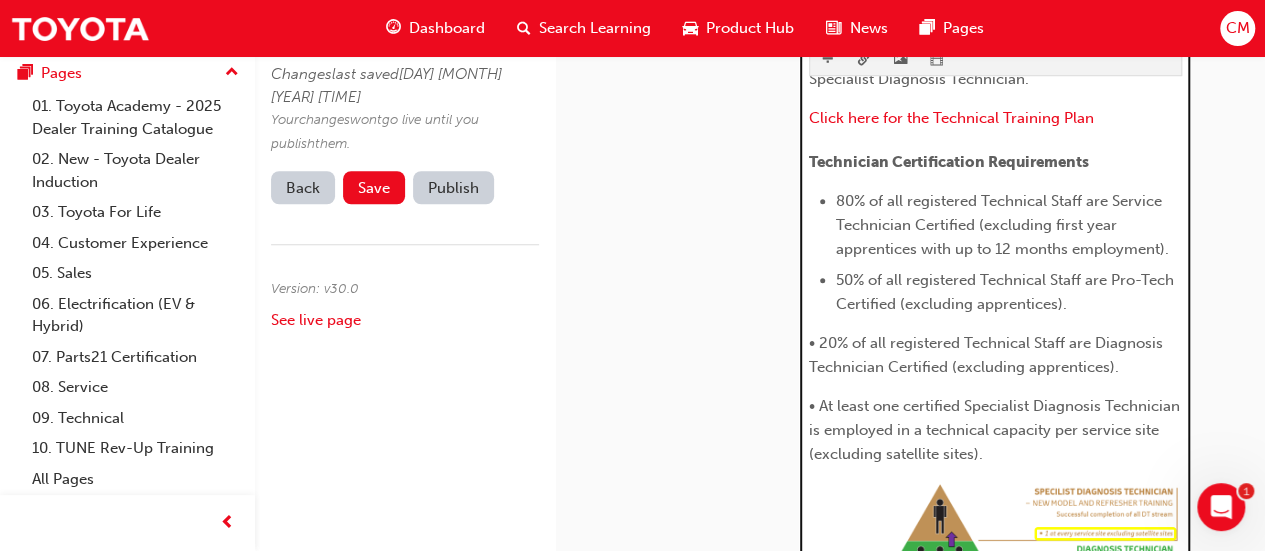 click on "• 20% of all registered Technical Staff are Diagnosis Technician Certified (excluding apprentices)." at bounding box center (988, 355) 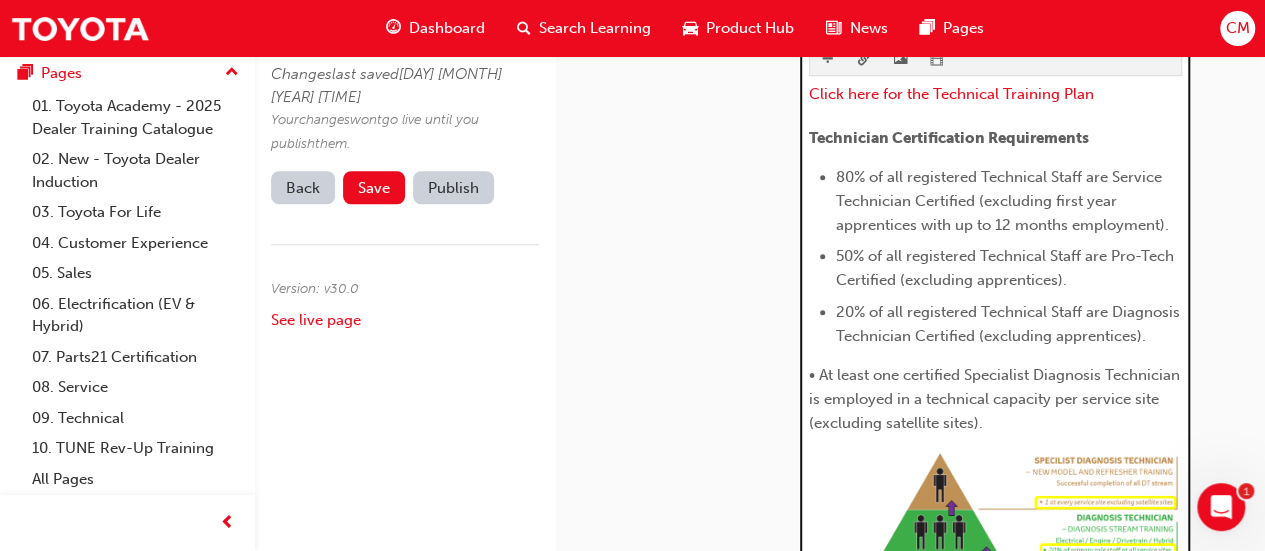 scroll, scrollTop: 794, scrollLeft: 0, axis: vertical 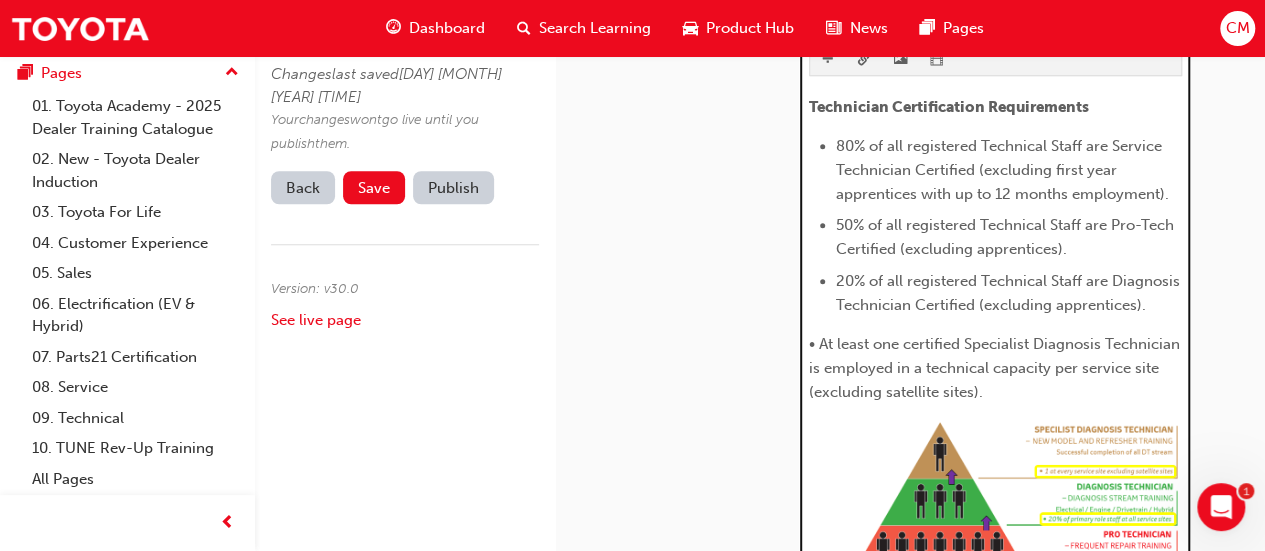 click on "• At least one certified Specialist Diagnosis Technician is employed in a technical capacity per service site (excluding satellite sites)." at bounding box center [996, 368] 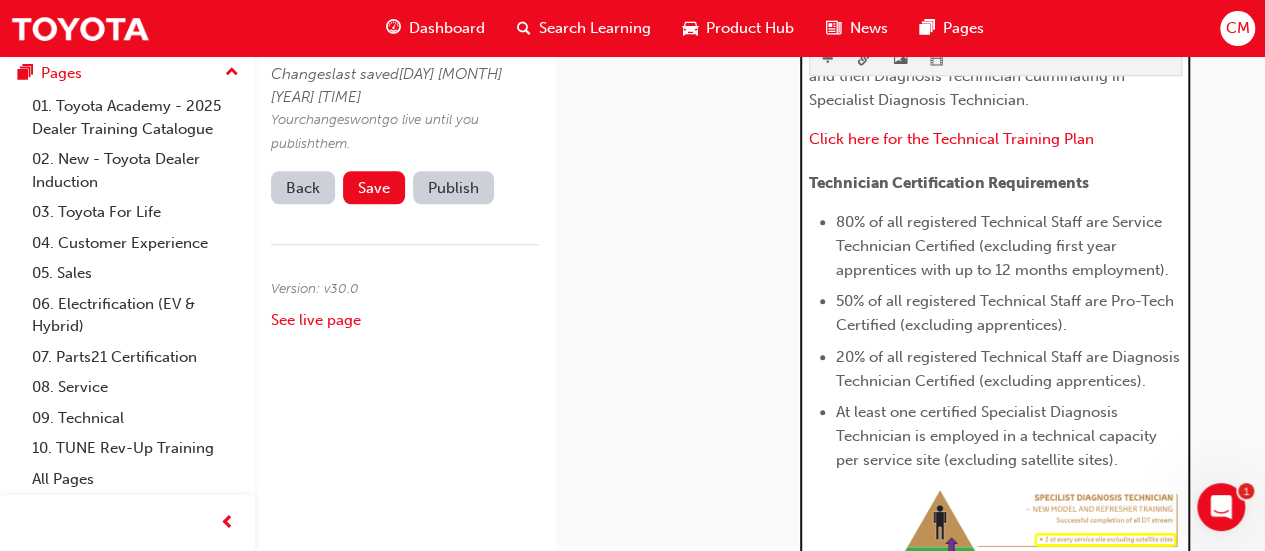 scroll, scrollTop: 750, scrollLeft: 0, axis: vertical 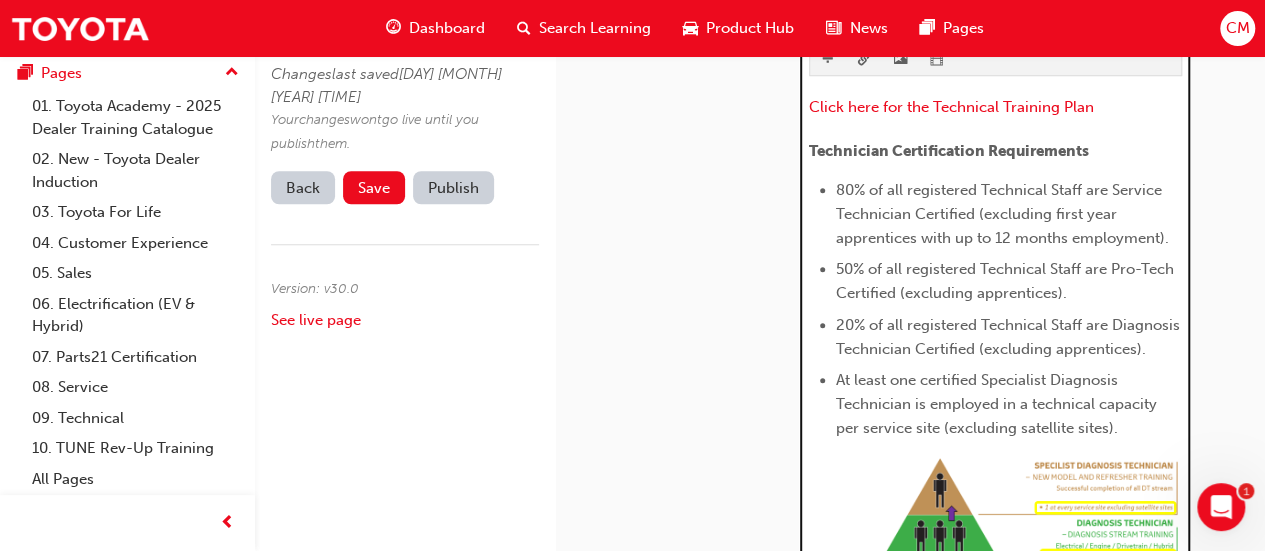 click on "50% of all registered Technical Staff are Pro-Tech Certified (excluding apprentices)." at bounding box center (1007, 281) 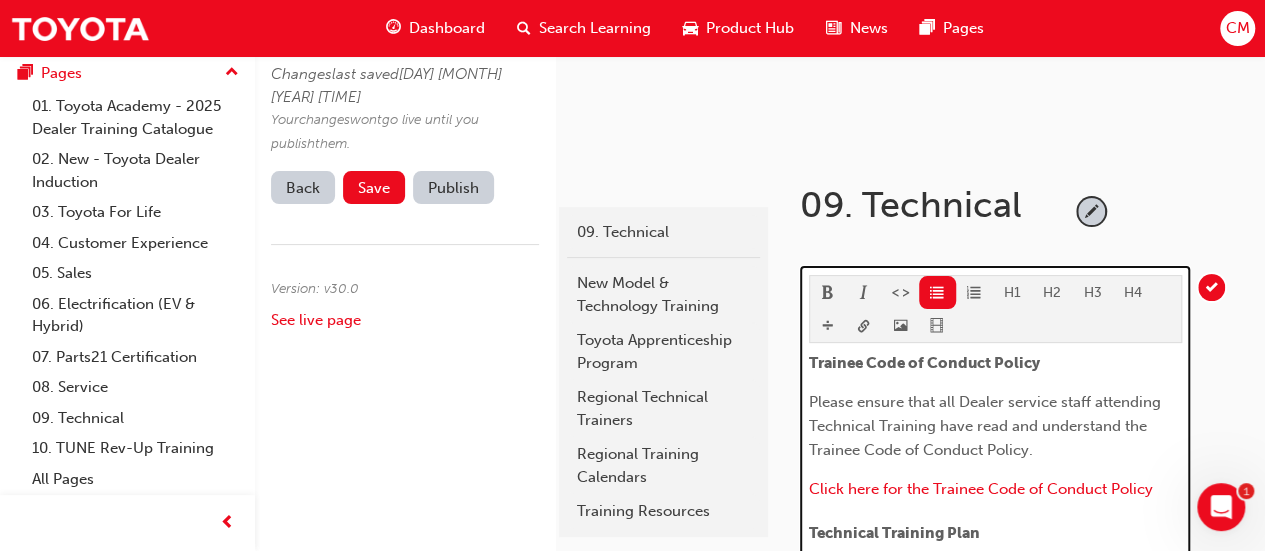 scroll, scrollTop: 250, scrollLeft: 0, axis: vertical 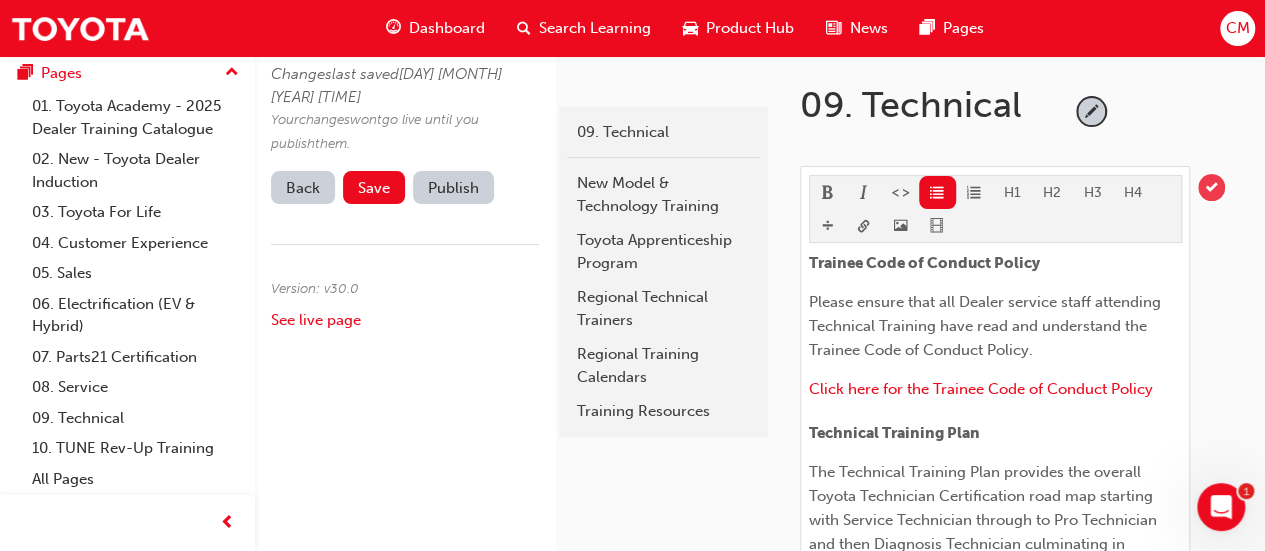 click at bounding box center (1211, 187) 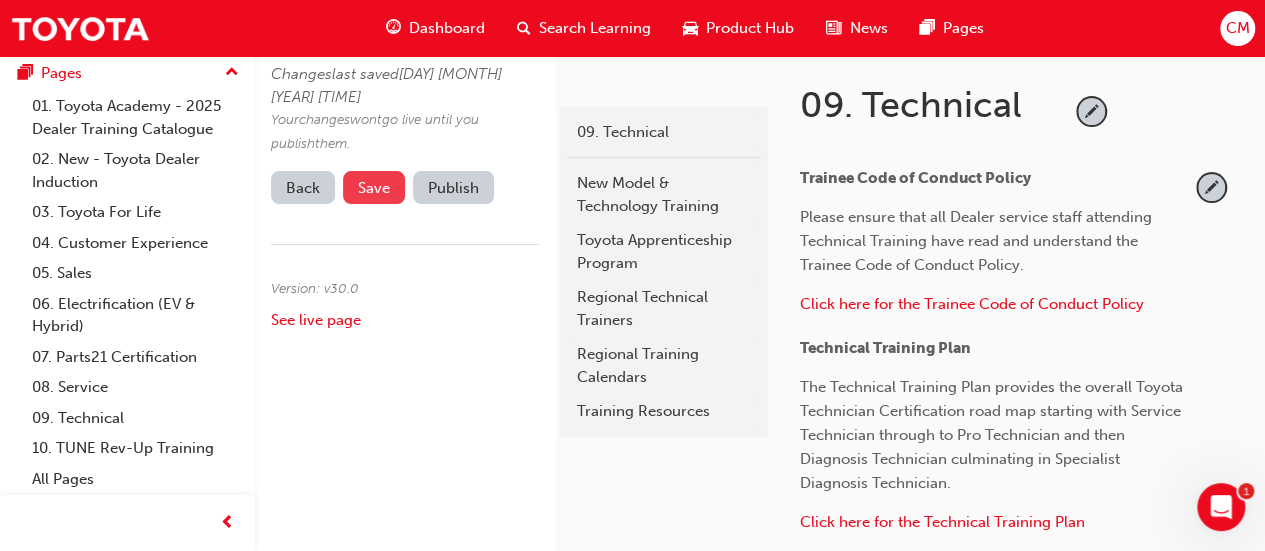 click on "Save" at bounding box center [374, 188] 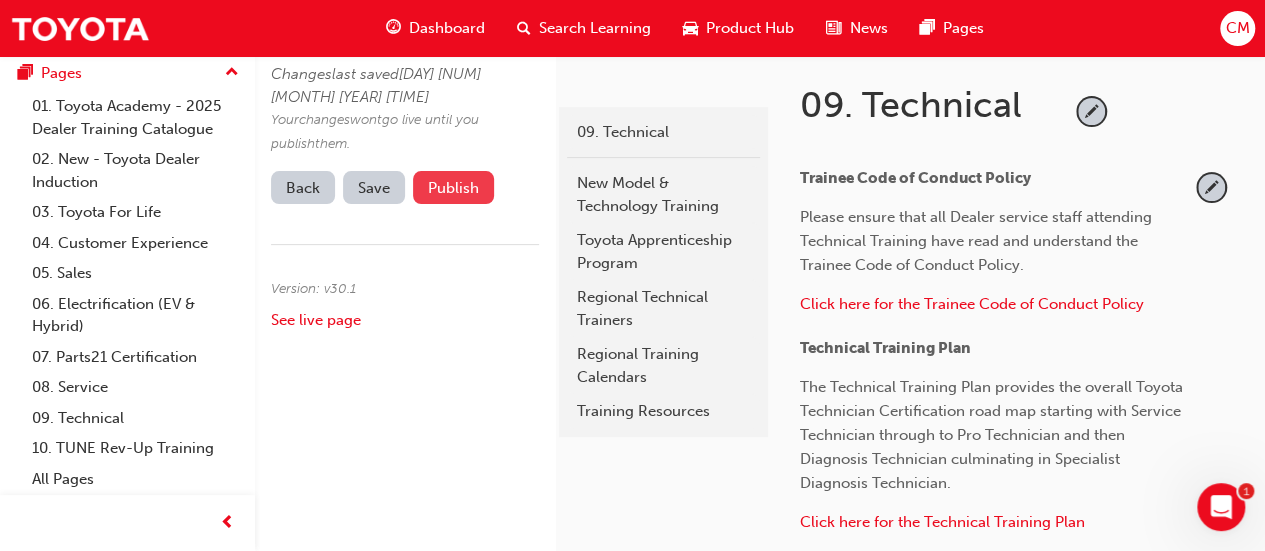 click on "Publish" at bounding box center (453, 187) 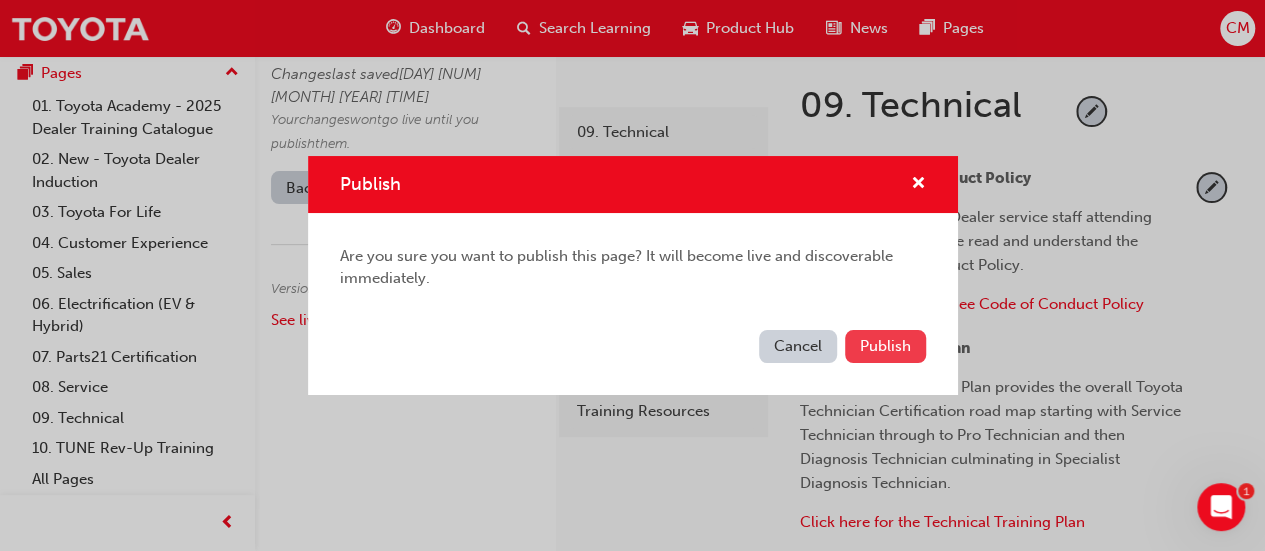 click on "Publish" at bounding box center (885, 346) 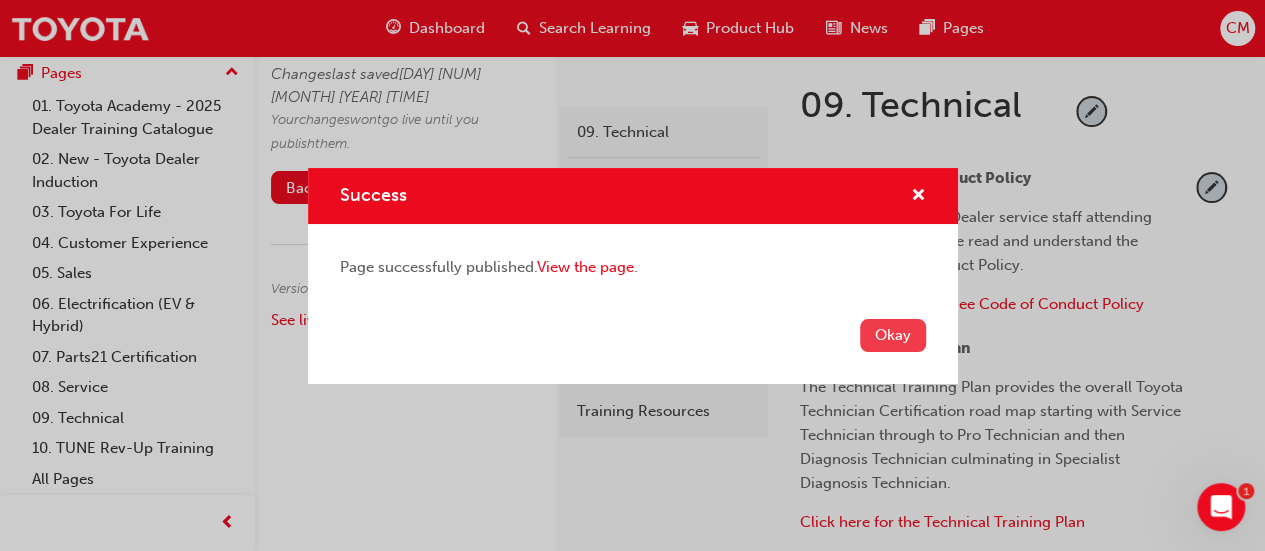 click on "Okay" at bounding box center (893, 335) 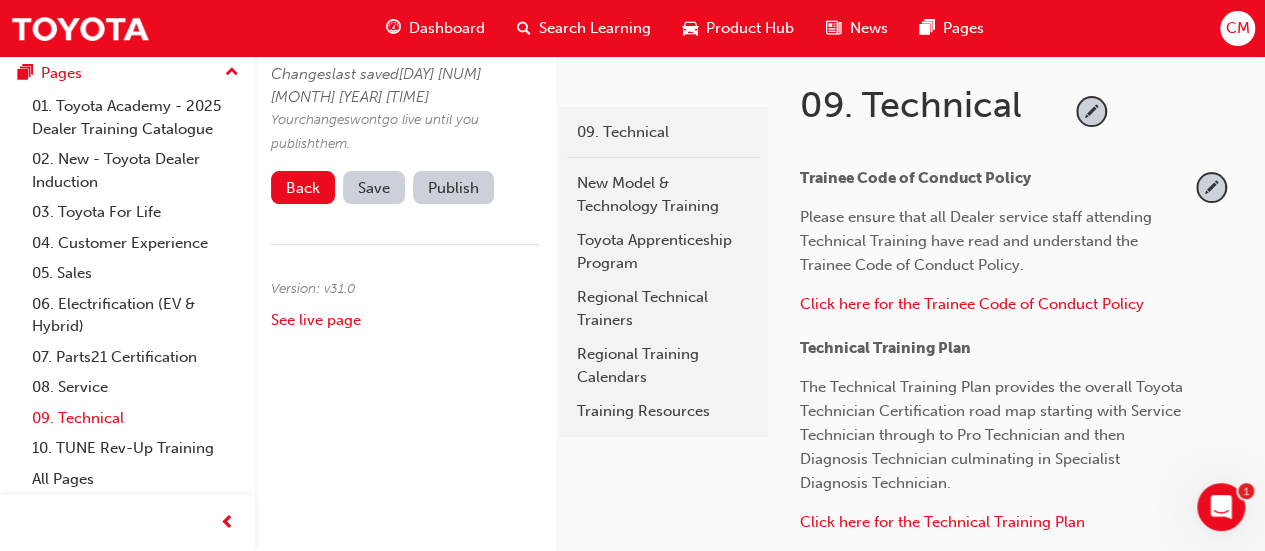 click on "09. Technical" at bounding box center (135, 418) 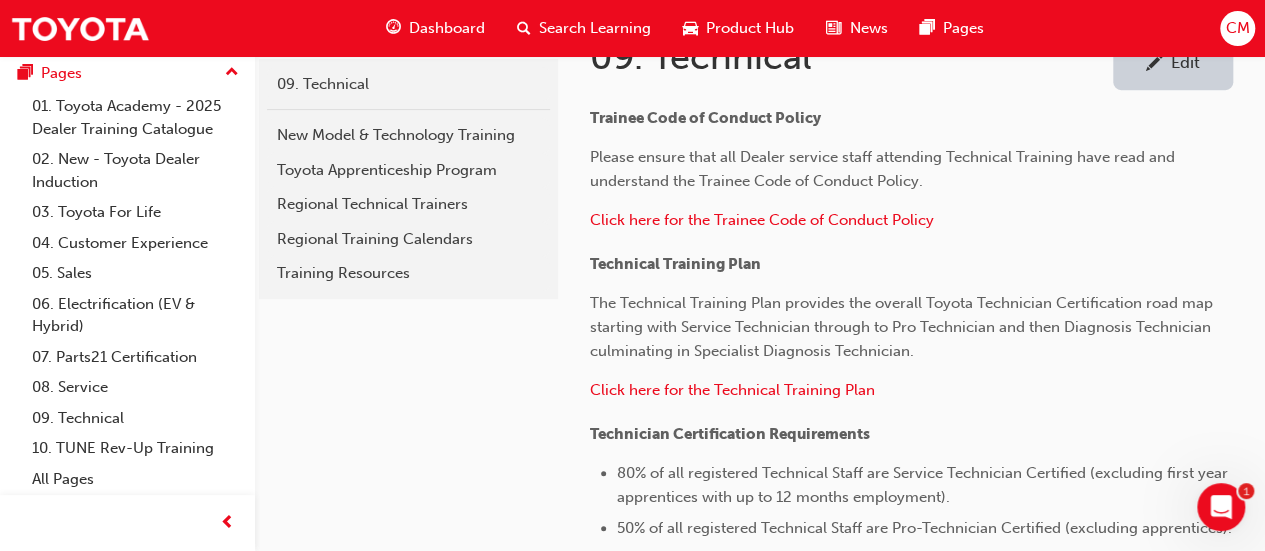 scroll, scrollTop: 400, scrollLeft: 0, axis: vertical 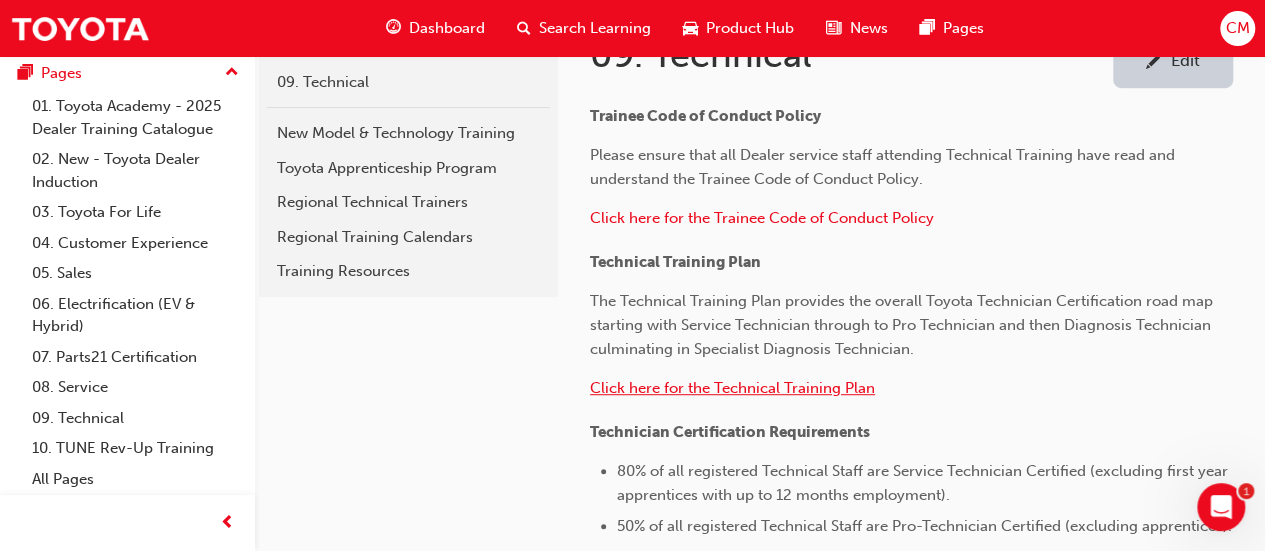click on "Click here for the Technical Training Plan" at bounding box center [732, 388] 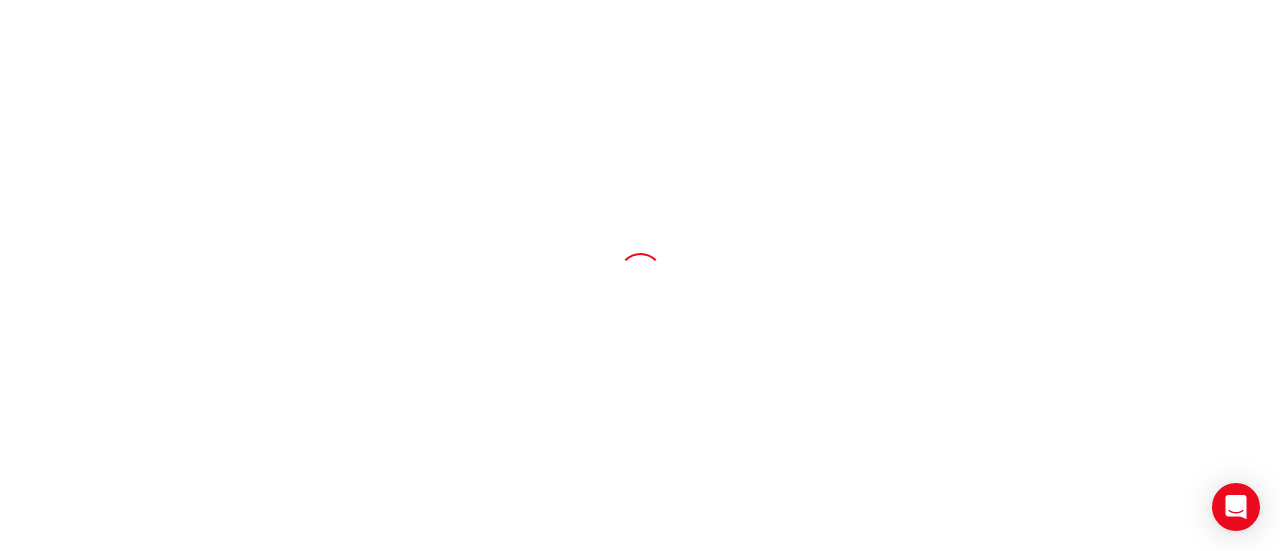 scroll, scrollTop: 0, scrollLeft: 0, axis: both 